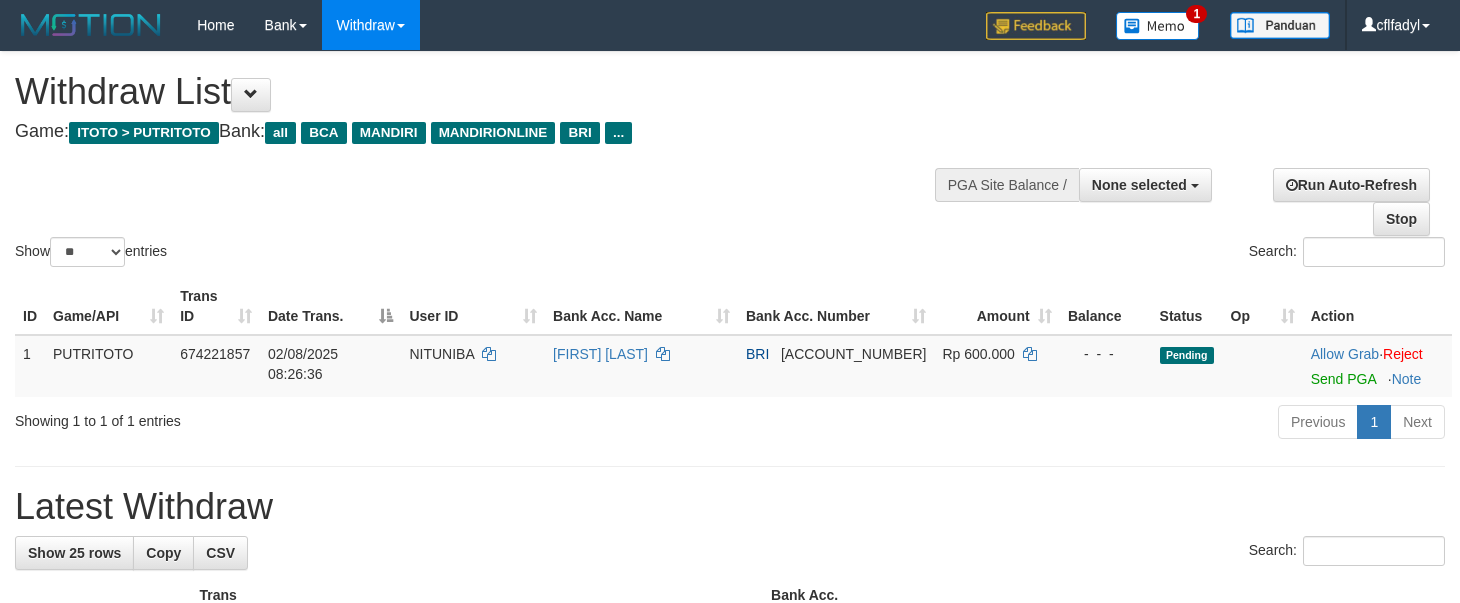 select 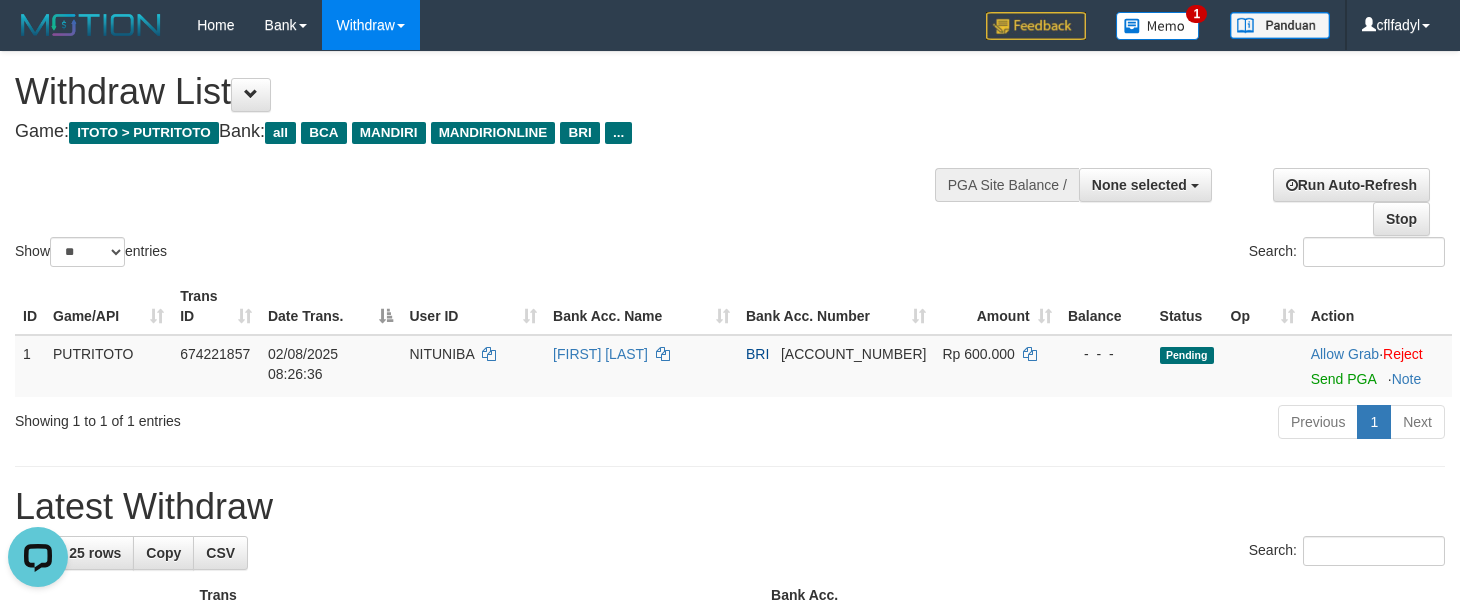 scroll, scrollTop: 0, scrollLeft: 0, axis: both 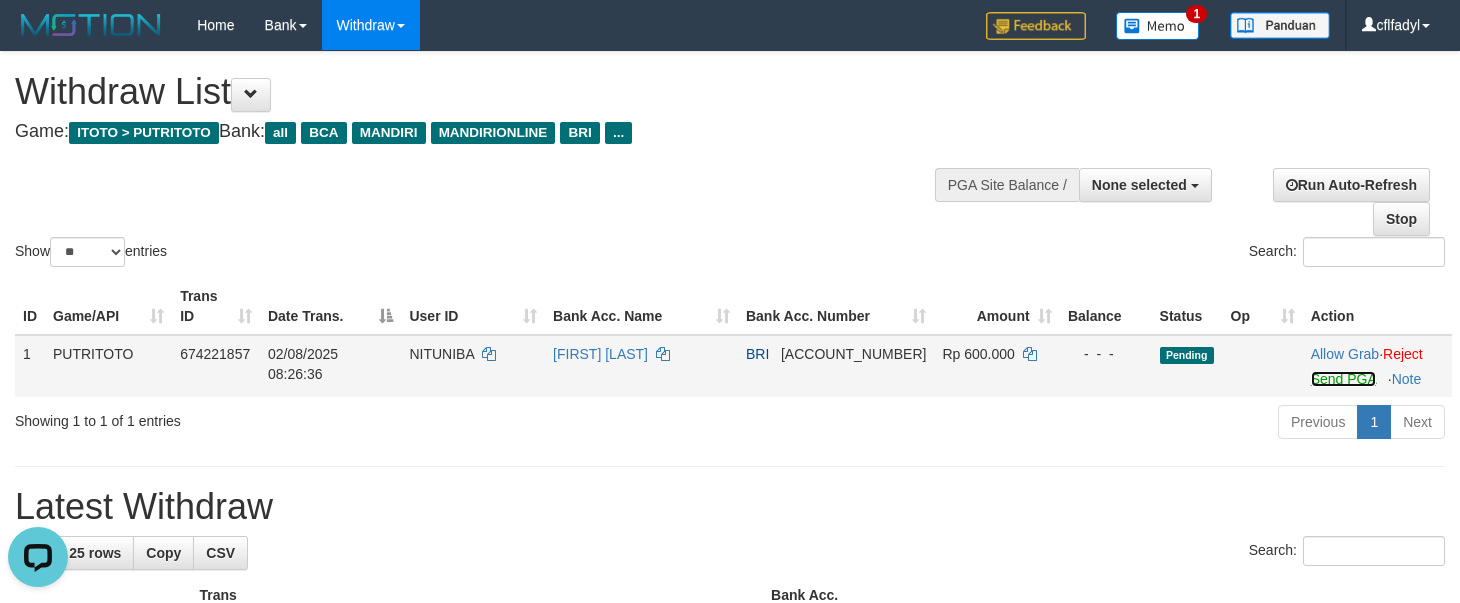 click on "Send PGA" at bounding box center [1343, 379] 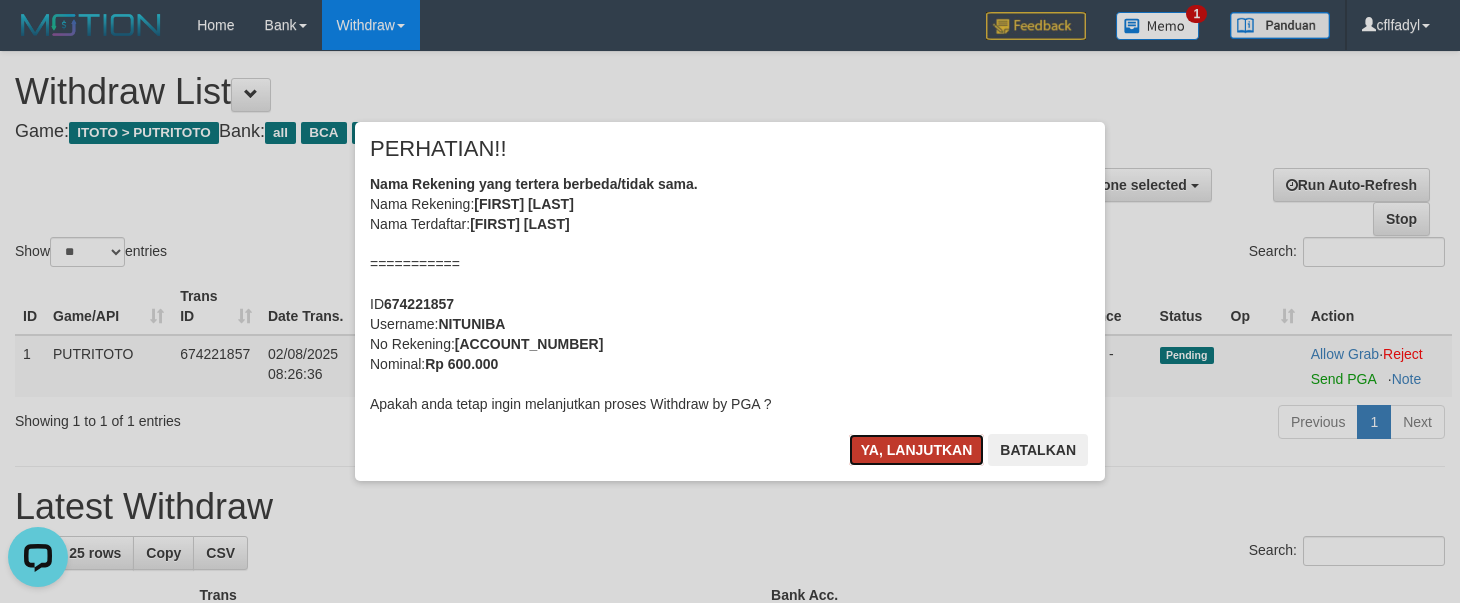 click on "Ya, lanjutkan" at bounding box center (917, 450) 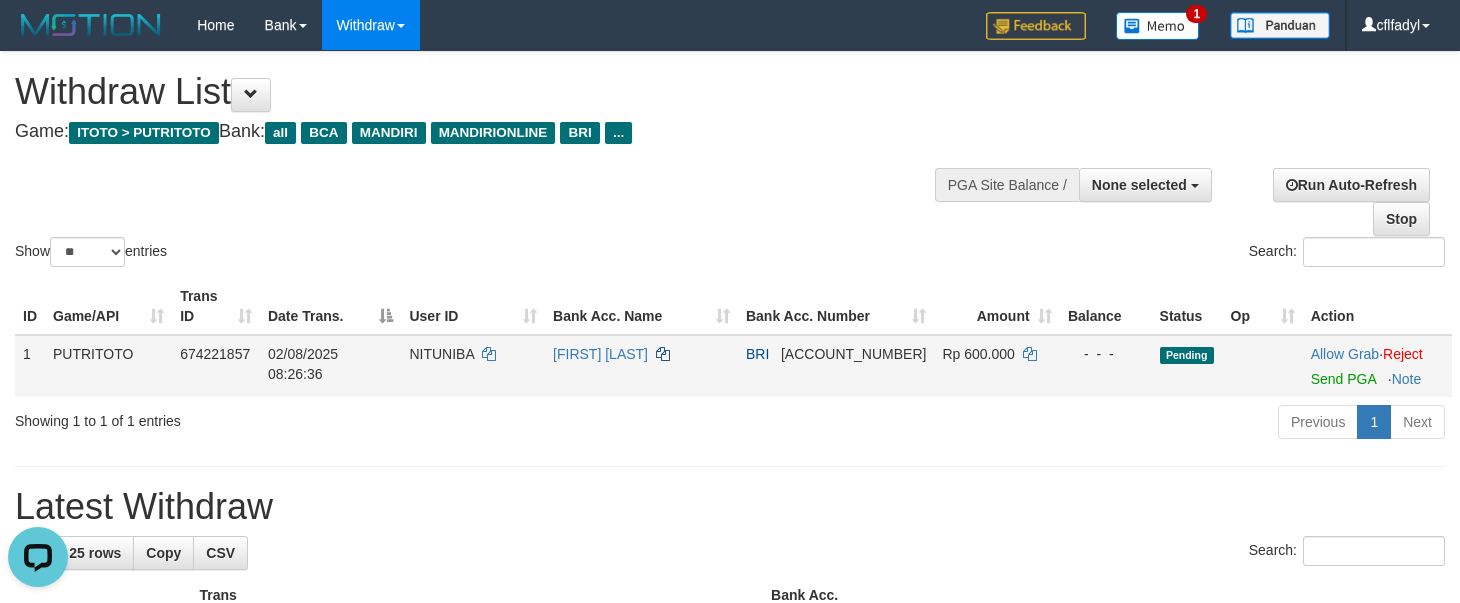 click on "[FIRST] [LAST] [LAST]" at bounding box center (641, 366) 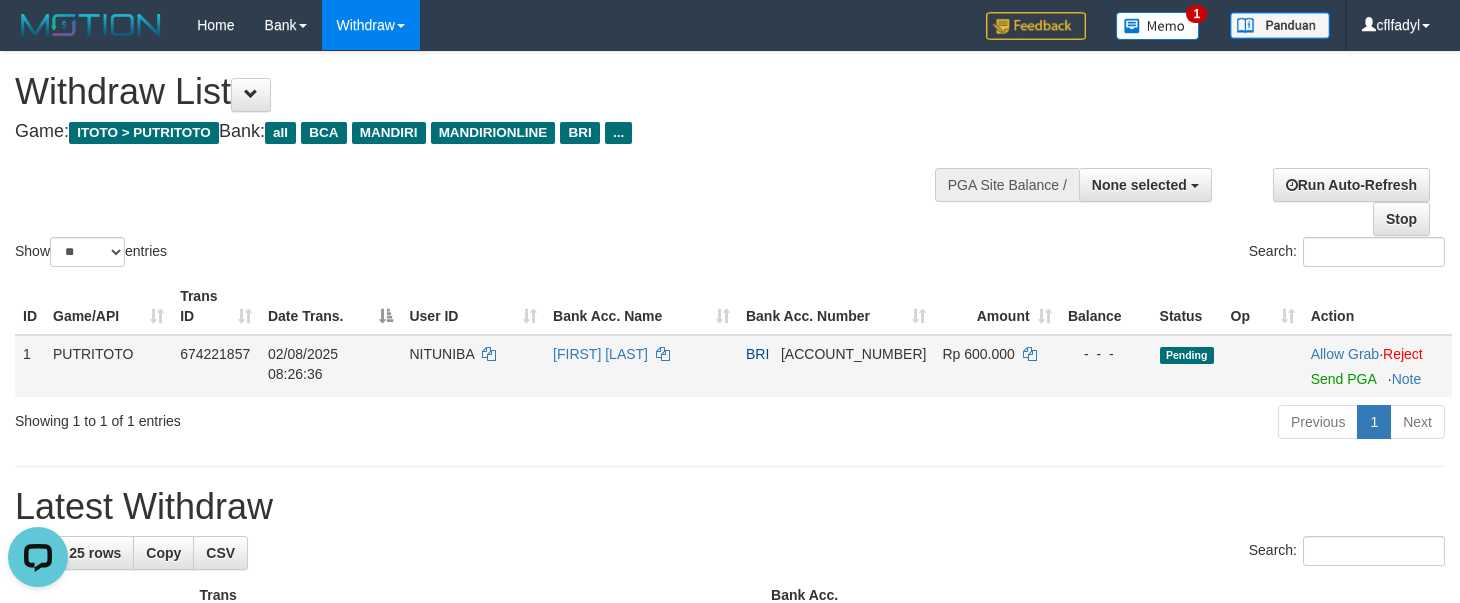click on "[FIRST] [LAST] [LAST]" at bounding box center [641, 366] 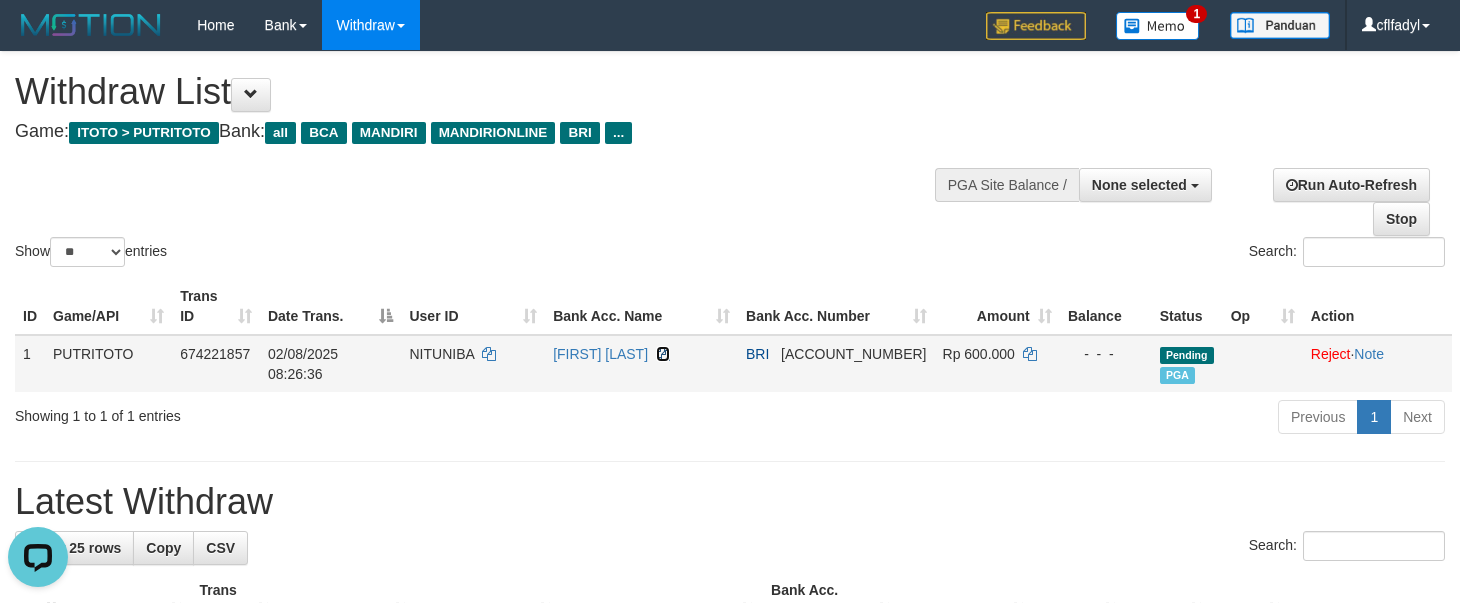 click at bounding box center [663, 354] 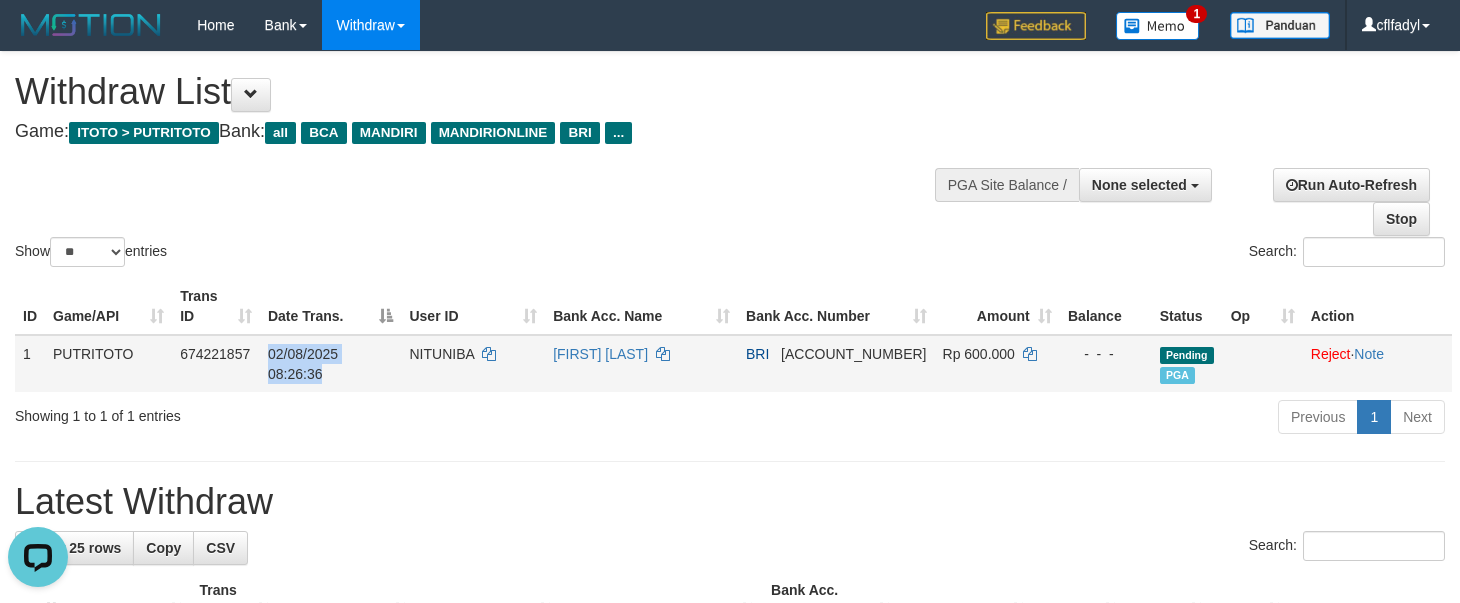 click on "NITUNIBA" at bounding box center [473, 363] 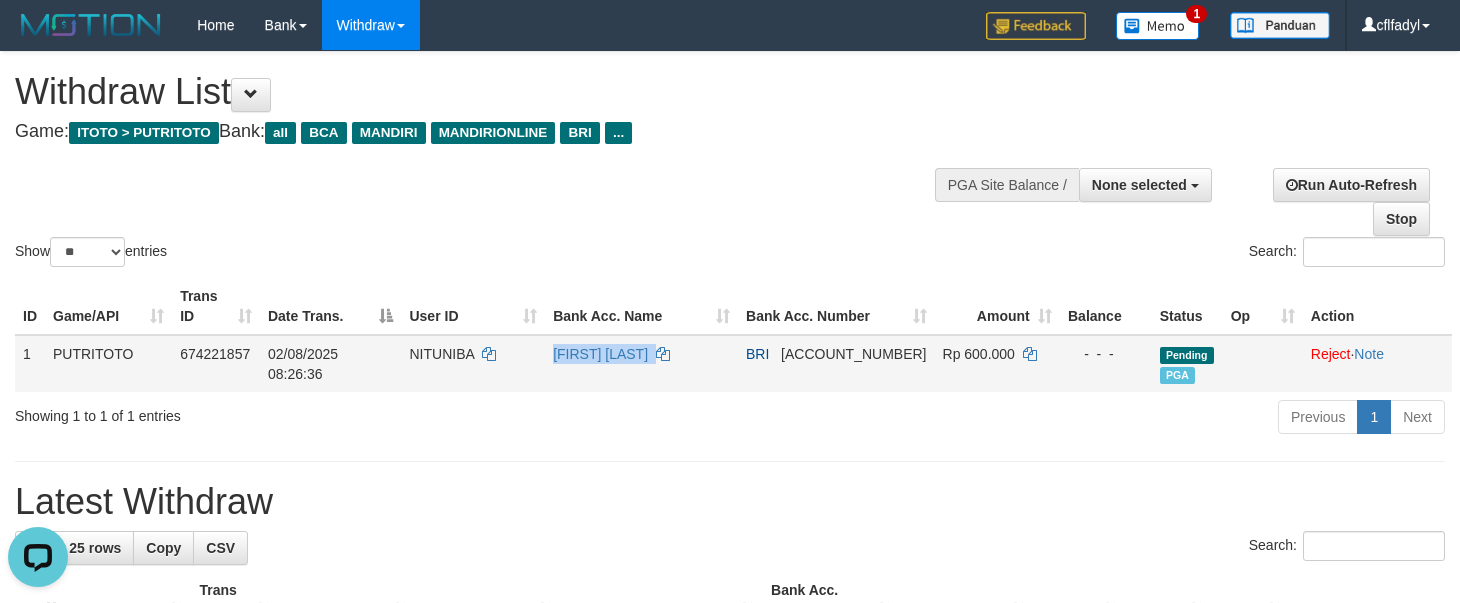copy on "[FIRST] [LAST] [LAST]" 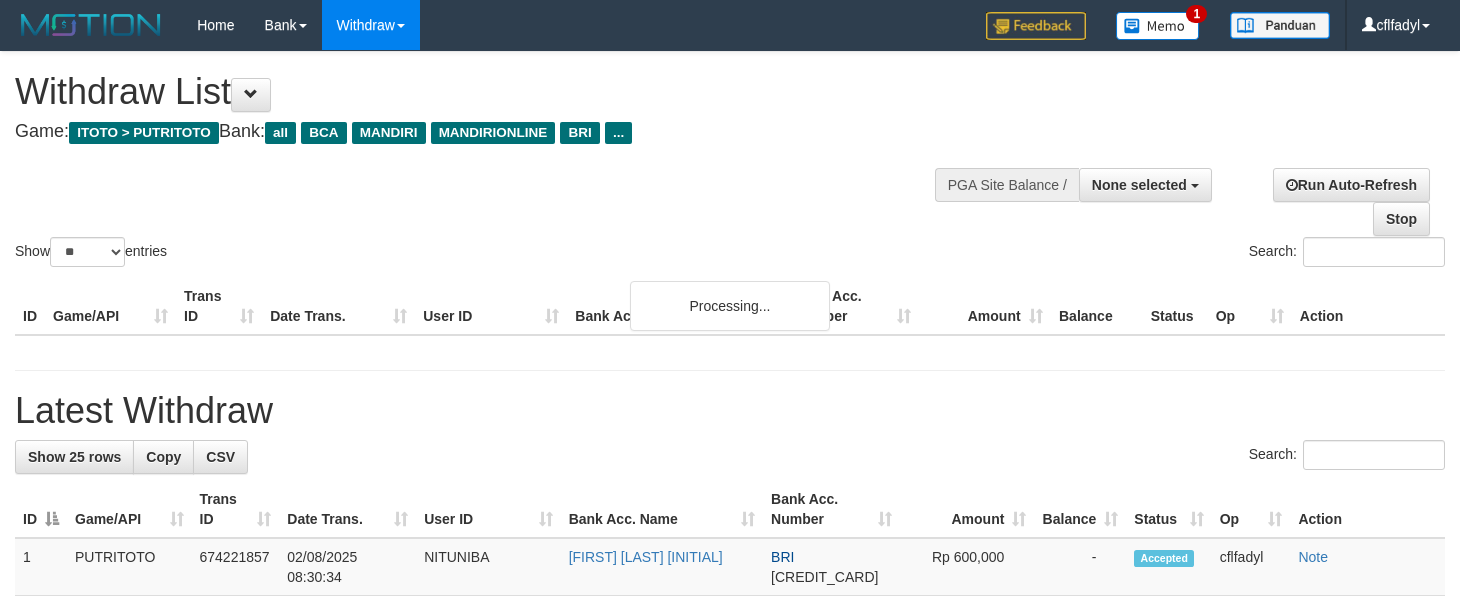 select 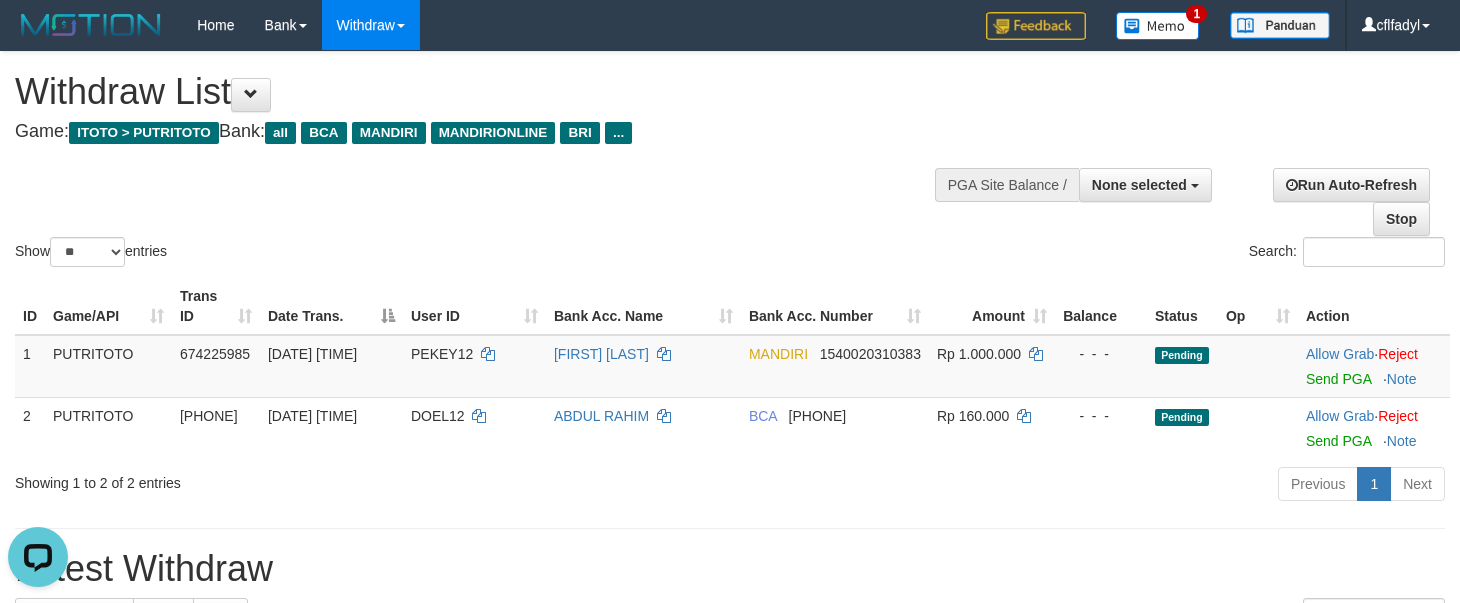 scroll, scrollTop: 0, scrollLeft: 0, axis: both 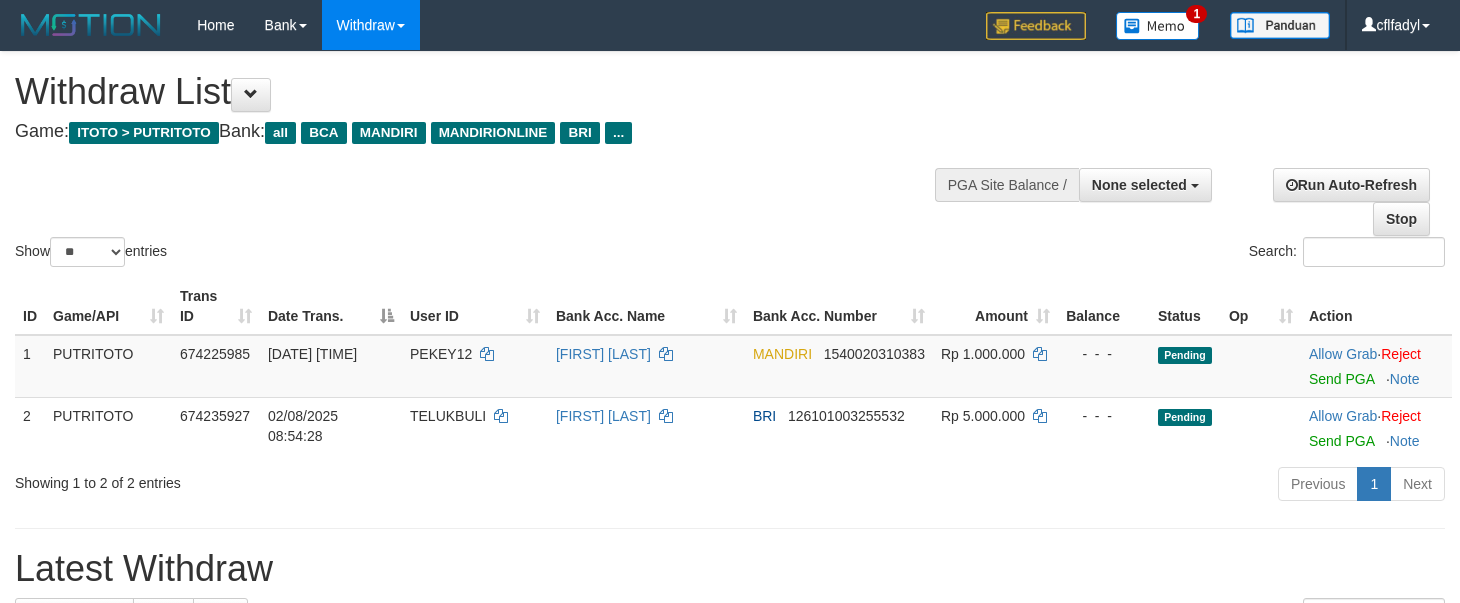 select 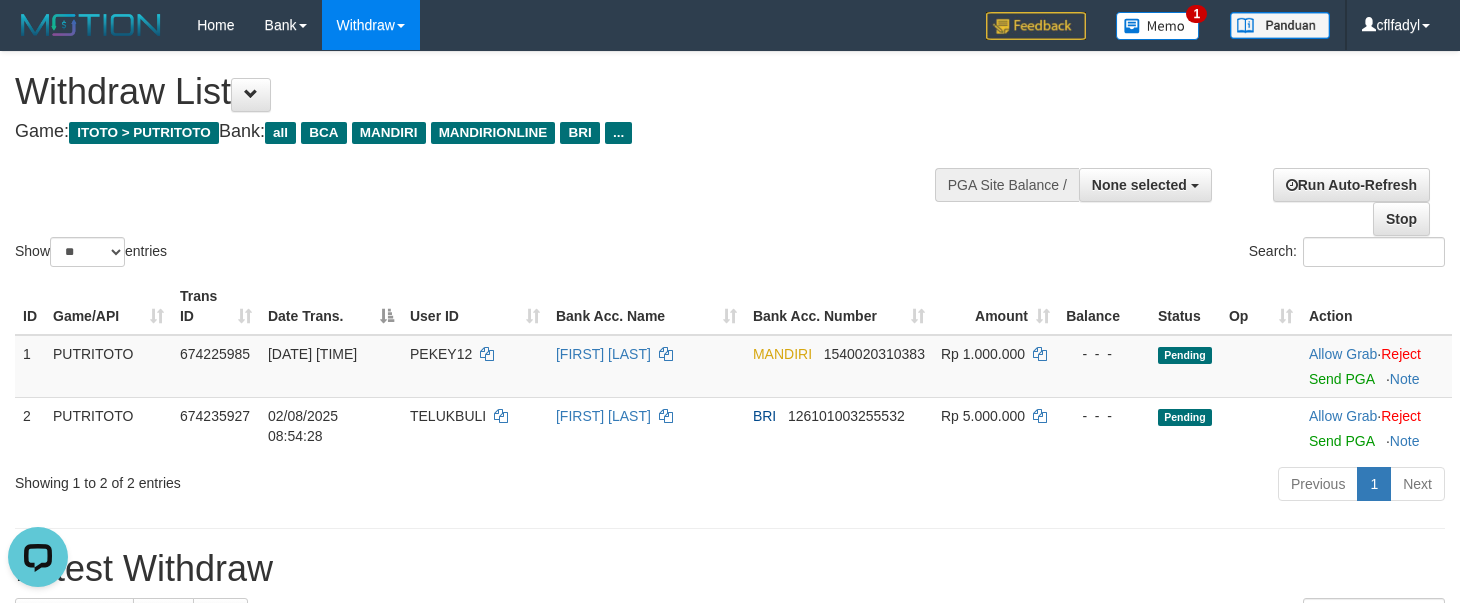 scroll, scrollTop: 0, scrollLeft: 0, axis: both 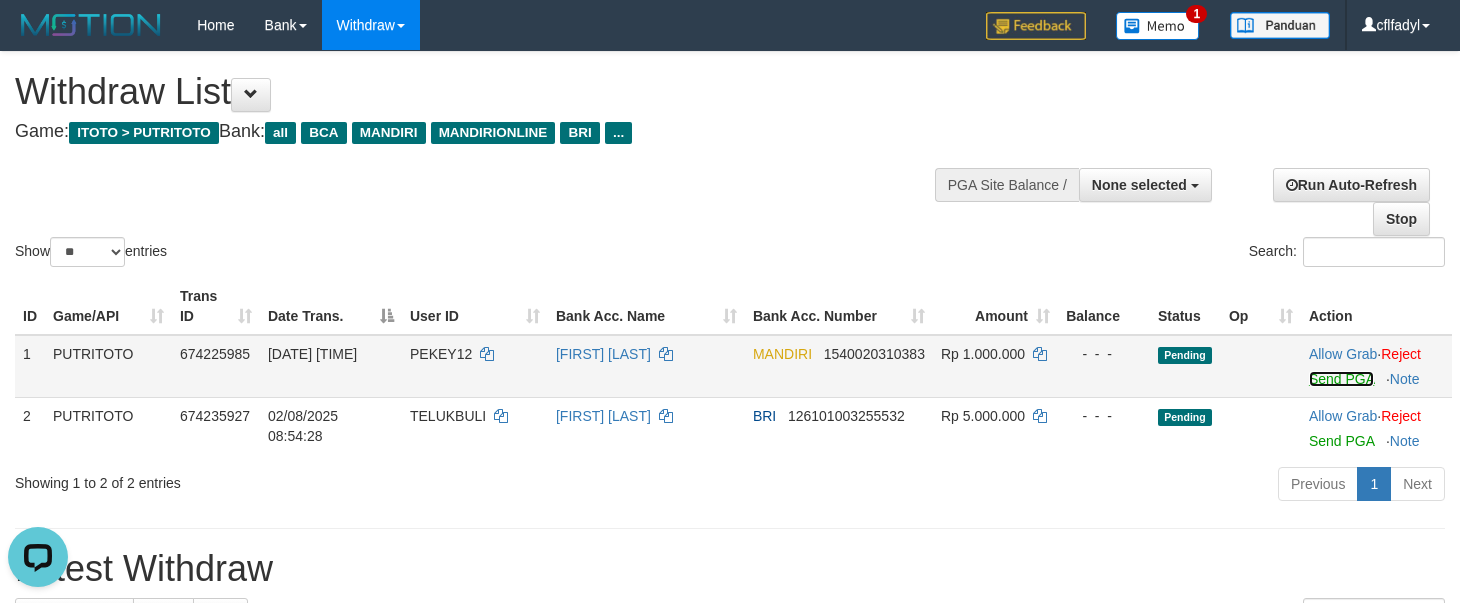 click on "Send PGA" at bounding box center (1341, 379) 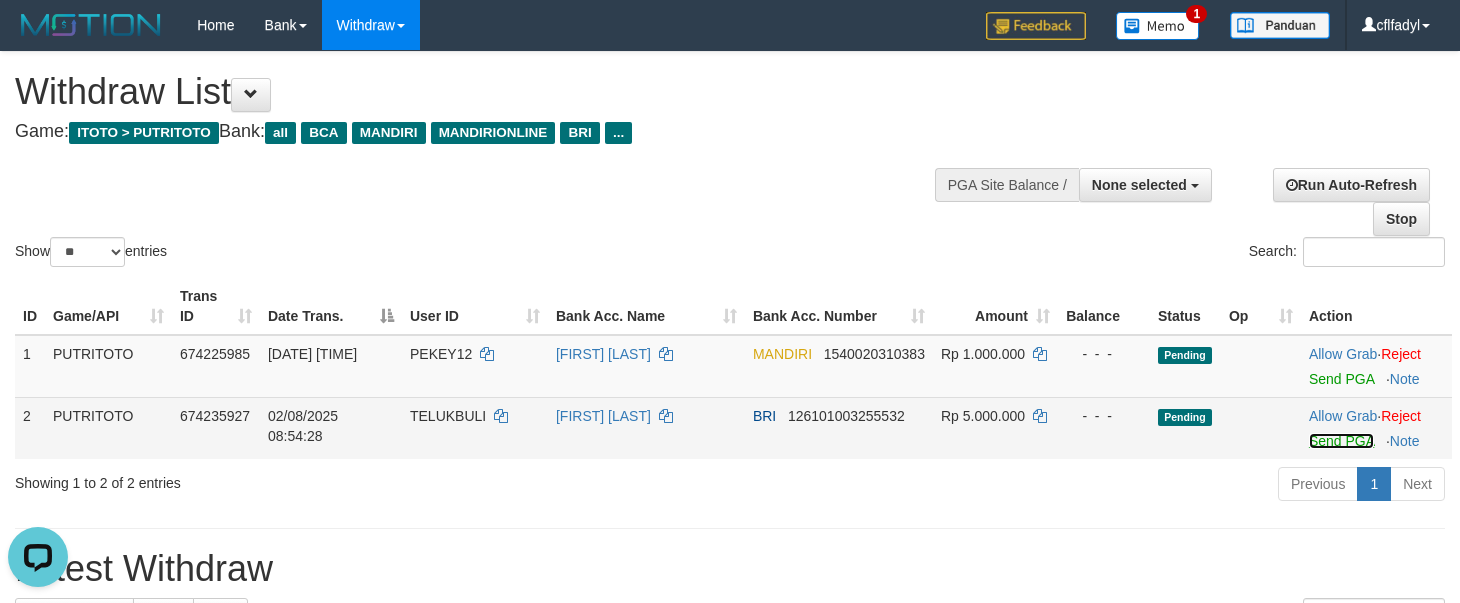 click on "Send PGA" at bounding box center (1341, 441) 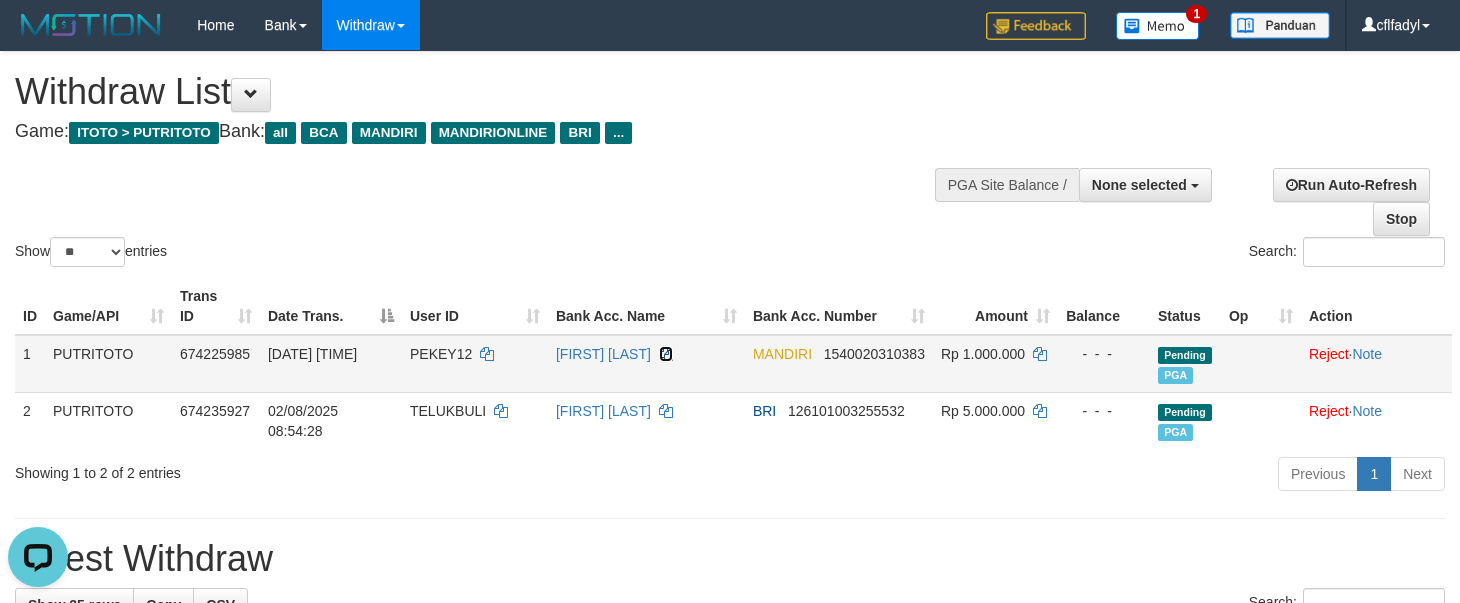 click at bounding box center [666, 354] 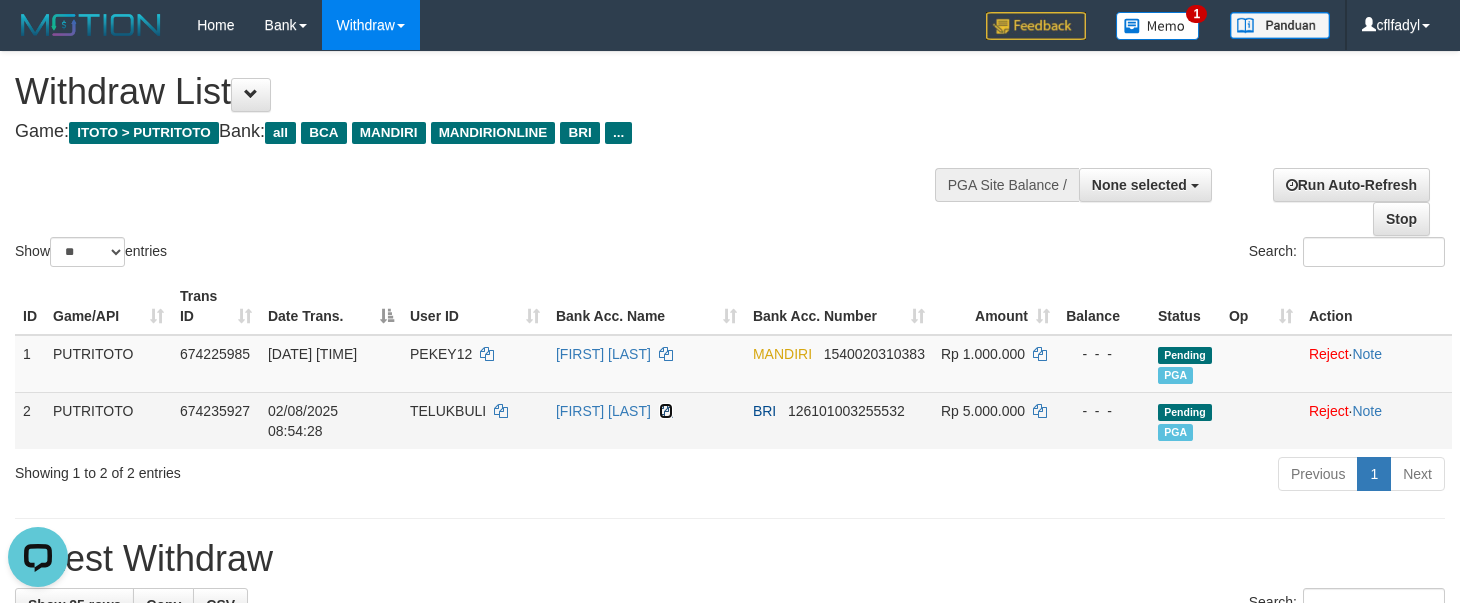click at bounding box center [666, 411] 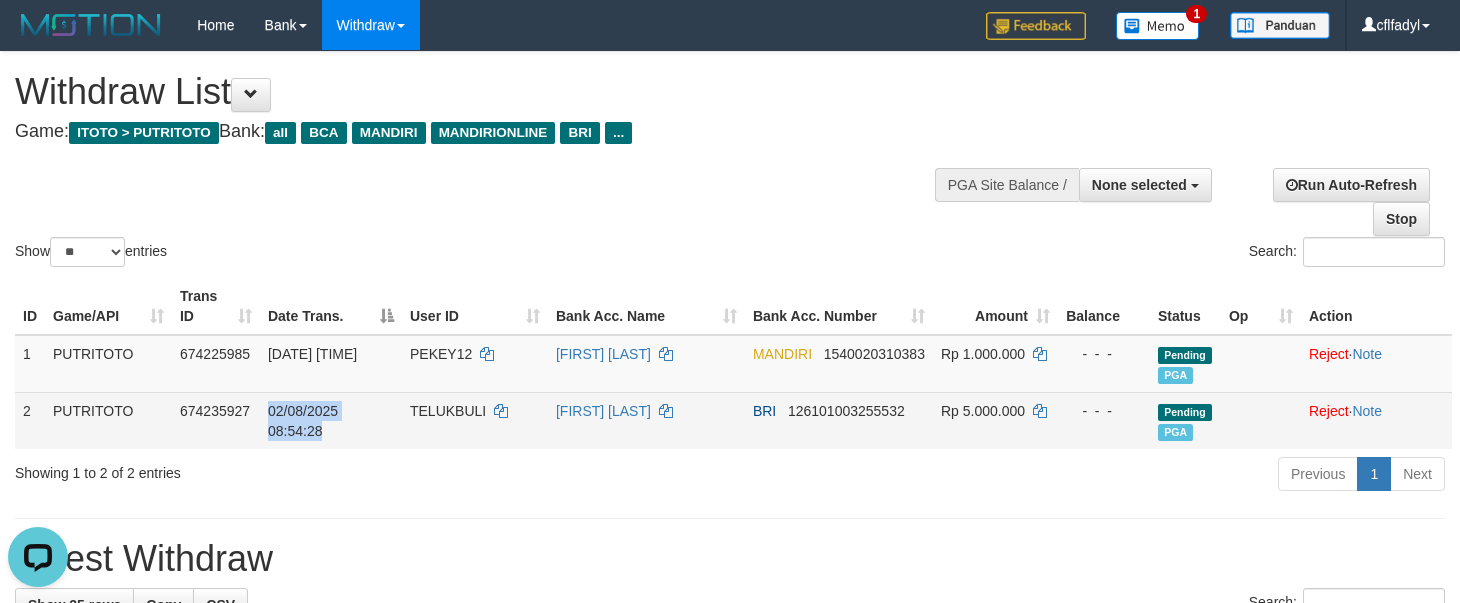 drag, startPoint x: 448, startPoint y: 355, endPoint x: 446, endPoint y: 410, distance: 55.03635 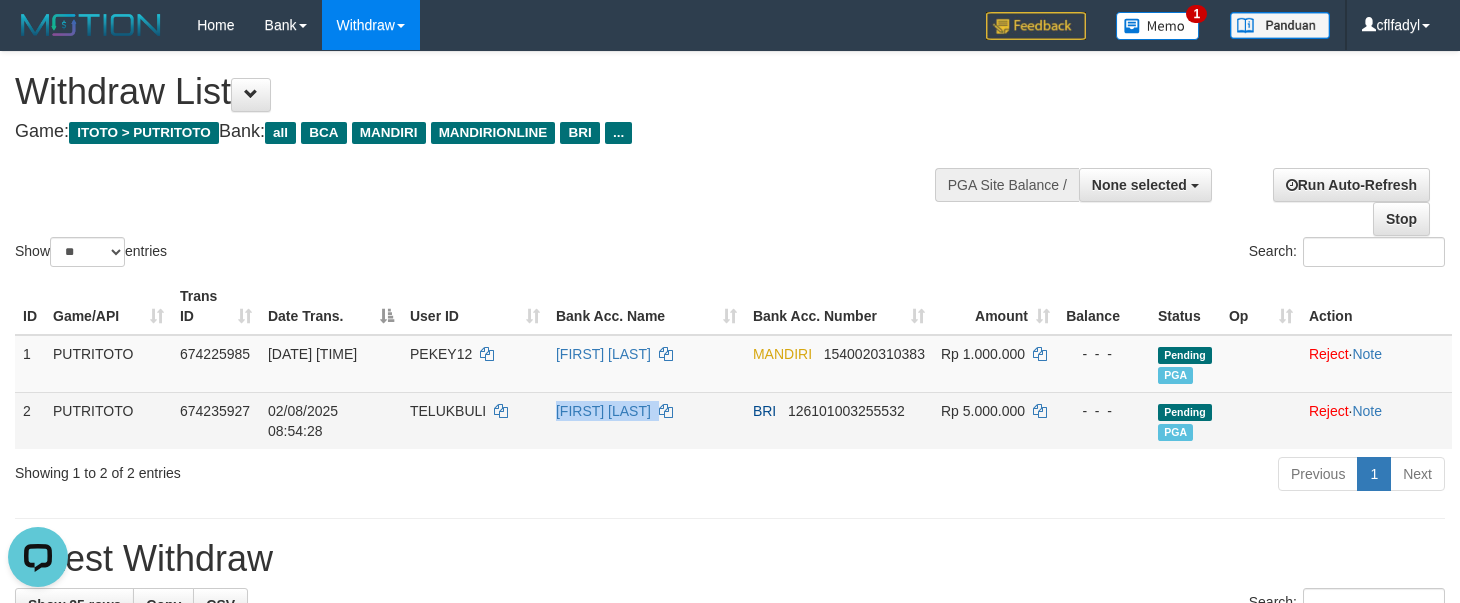 drag, startPoint x: 845, startPoint y: 351, endPoint x: 839, endPoint y: 400, distance: 49.365982 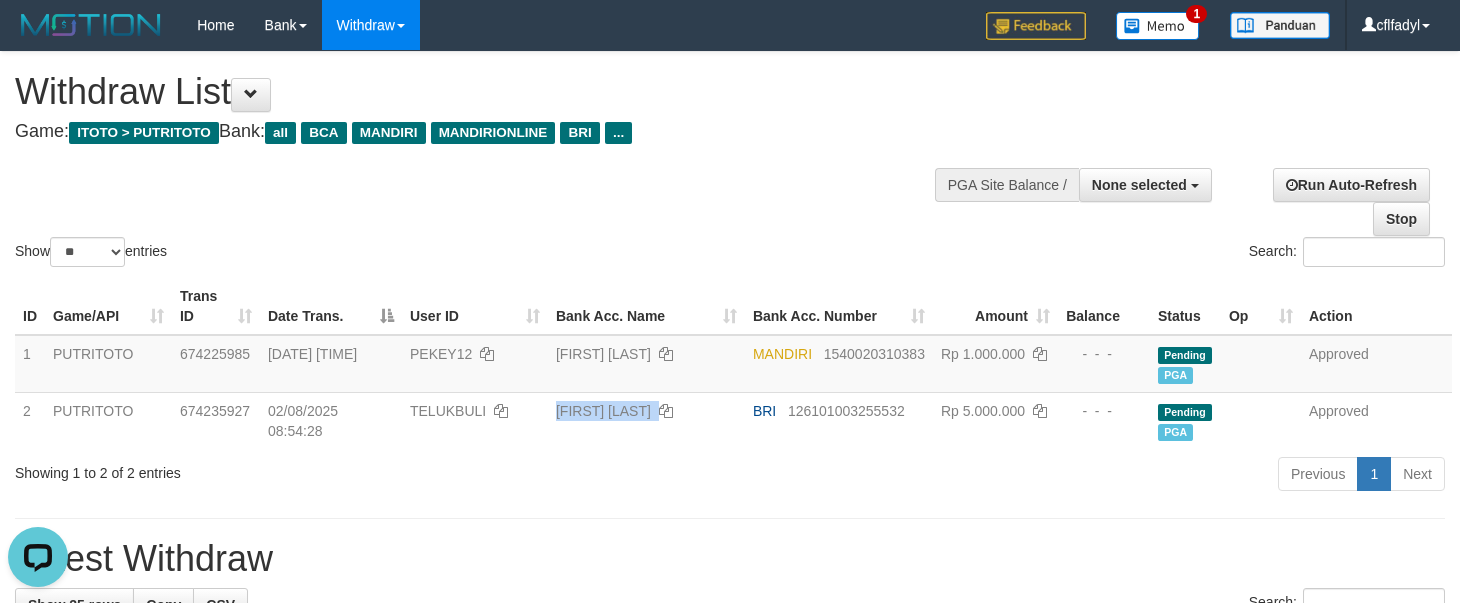 click on "Show  ** ** ** ***  entries Search:" at bounding box center (730, 161) 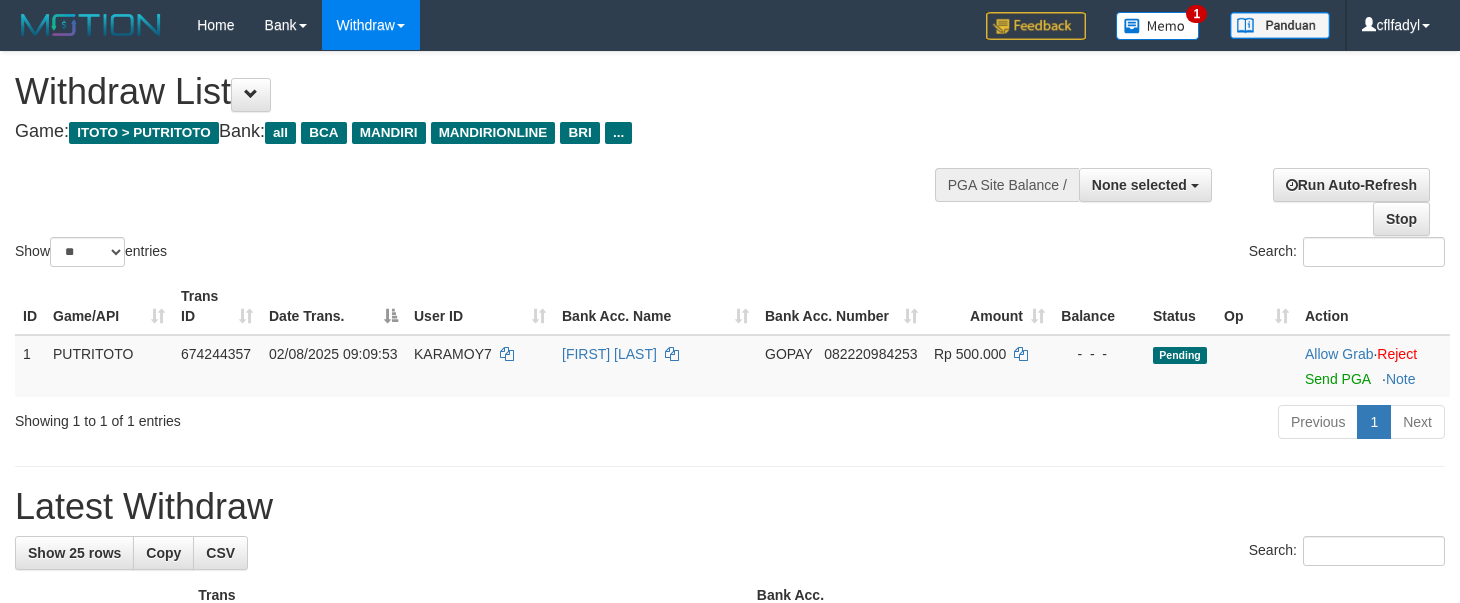 select 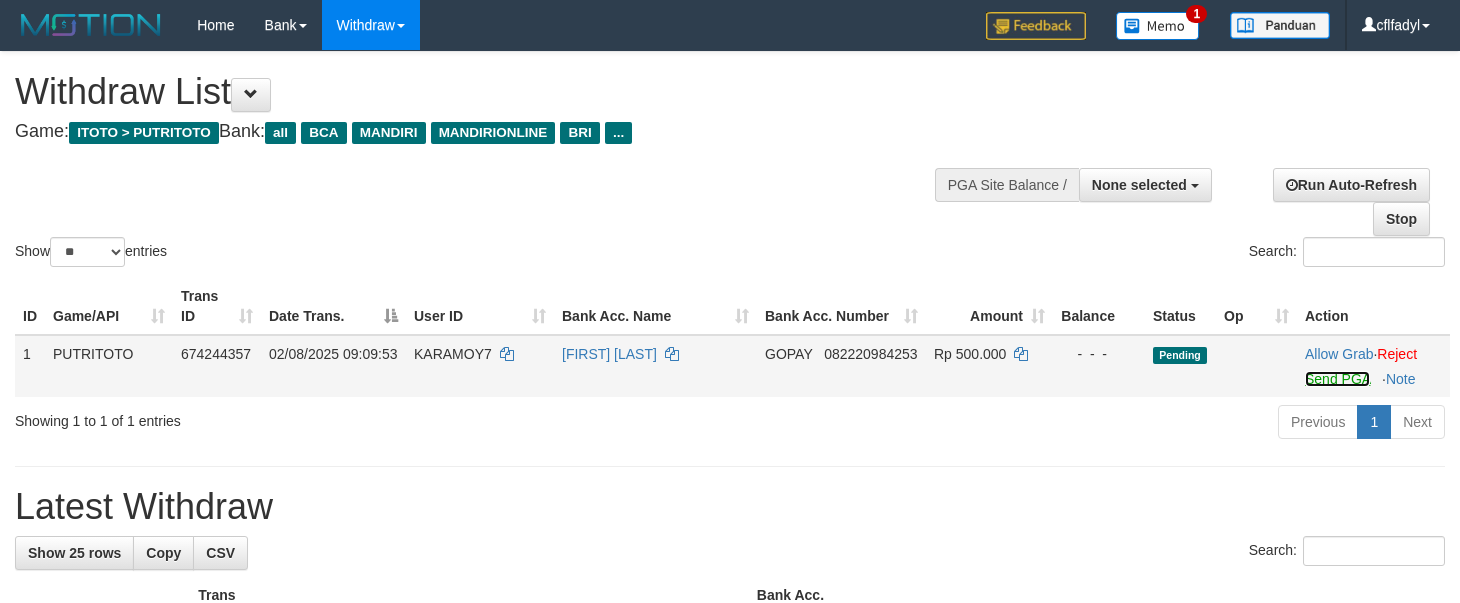 click on "Send PGA" at bounding box center [1337, 379] 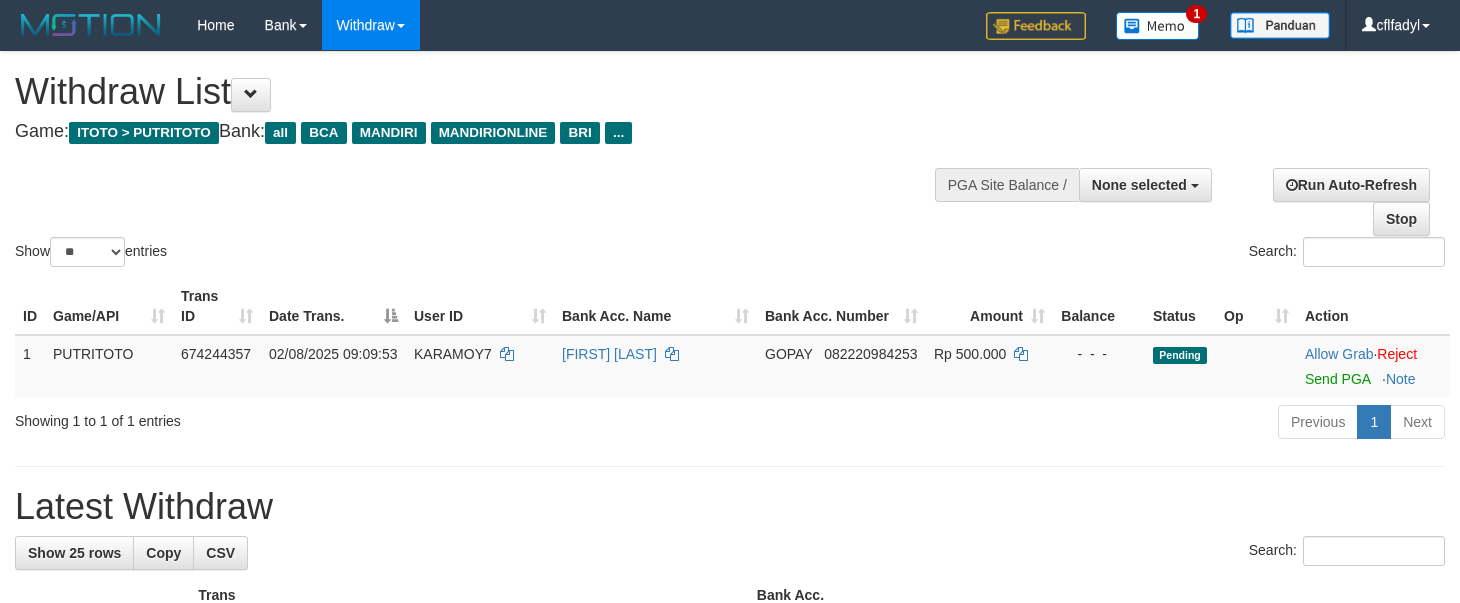 click on "Previous 1 Next" at bounding box center [1034, 424] 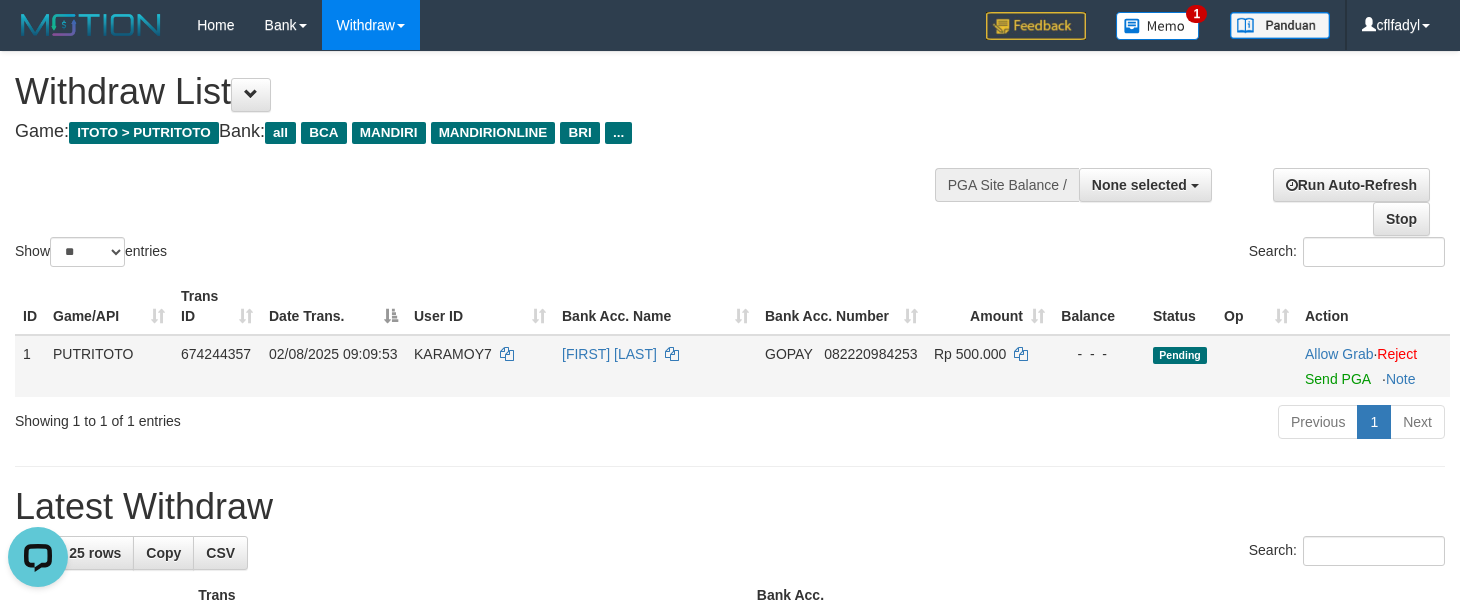scroll, scrollTop: 0, scrollLeft: 0, axis: both 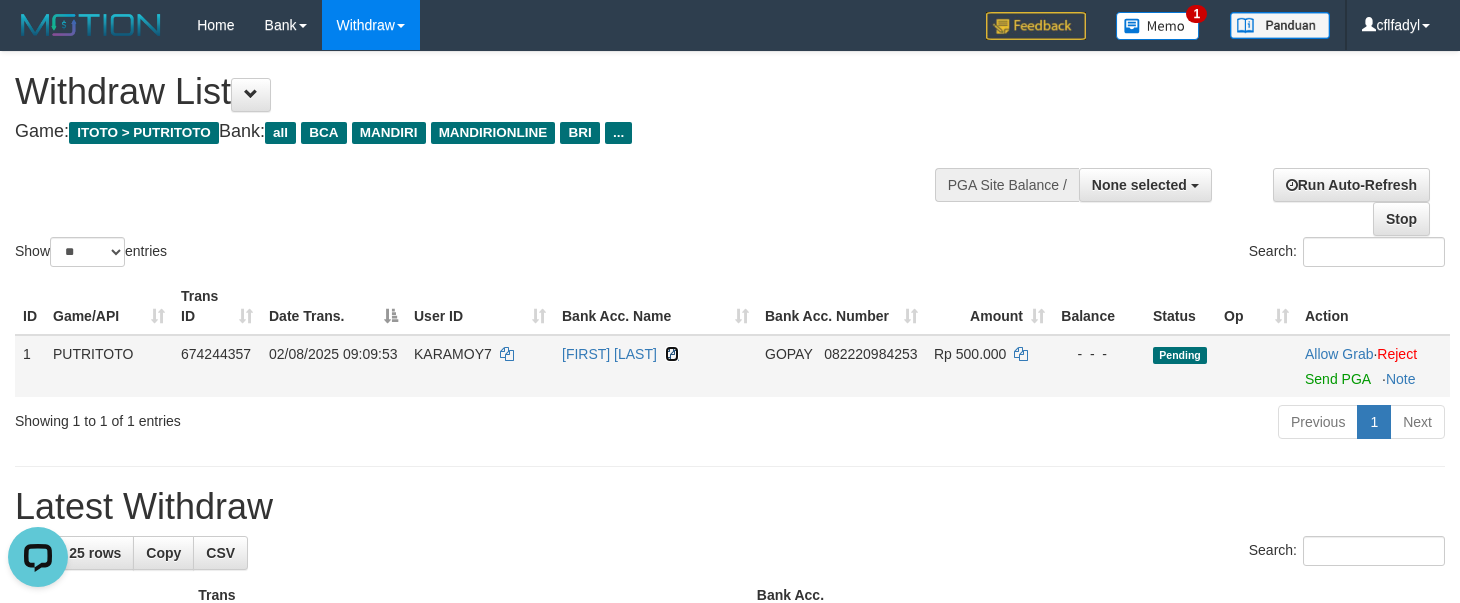 click at bounding box center (672, 354) 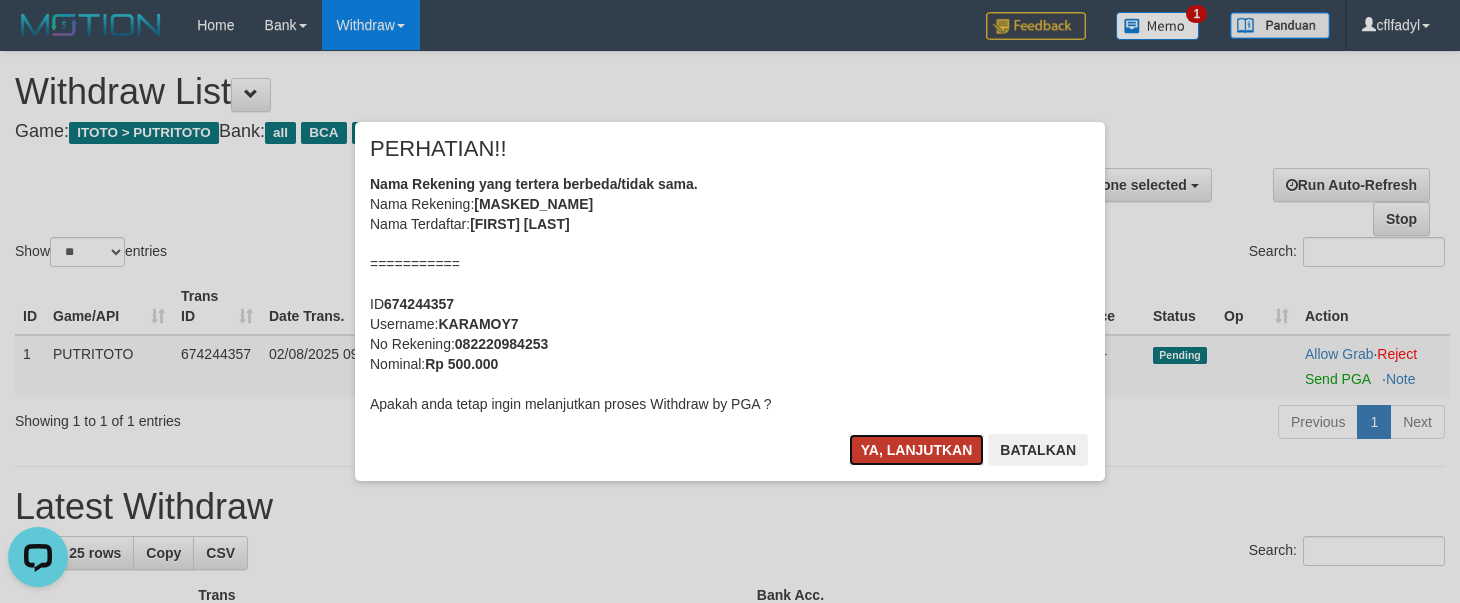 click on "Ya, lanjutkan" at bounding box center [917, 450] 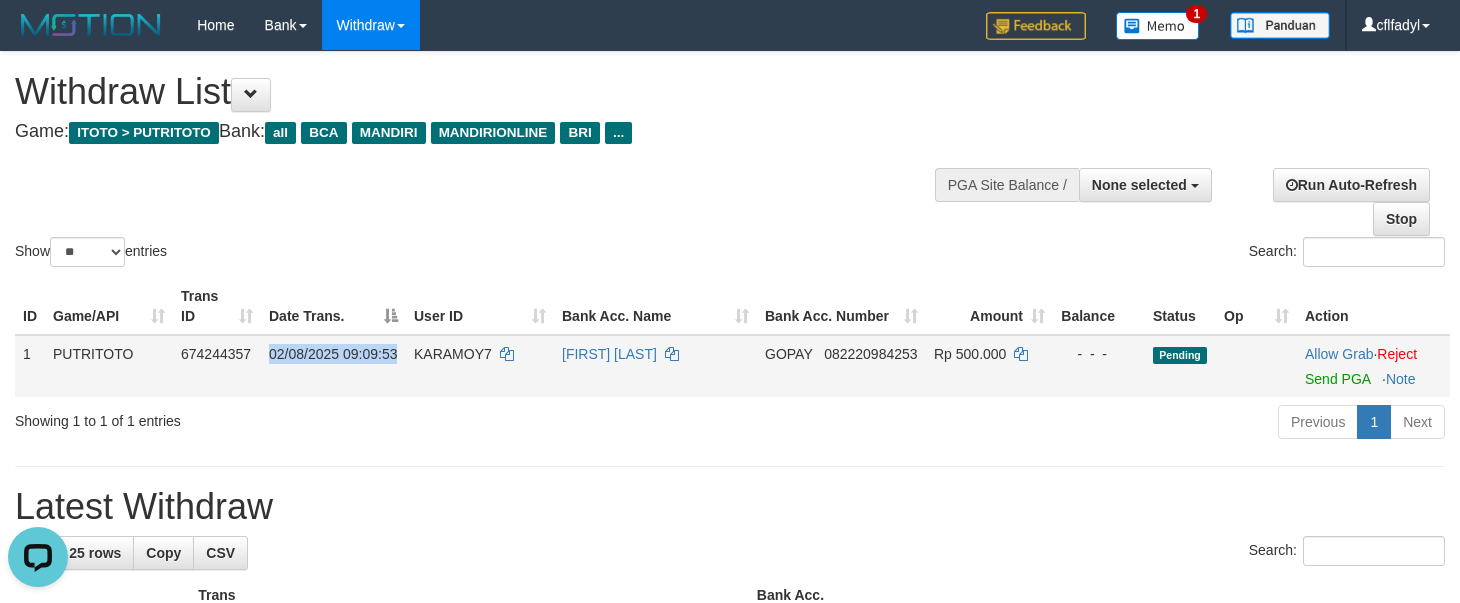 click on "KARAMOY7" at bounding box center [453, 354] 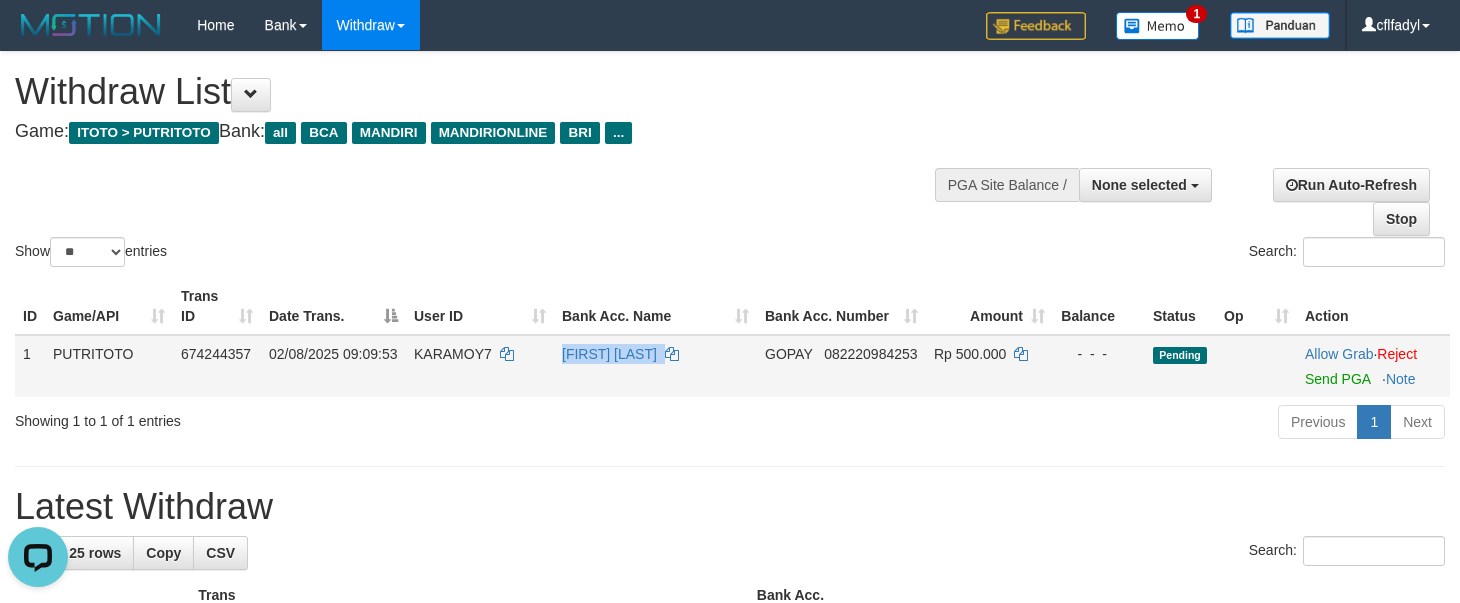 copy on "MOH WAHYU KARAMOY" 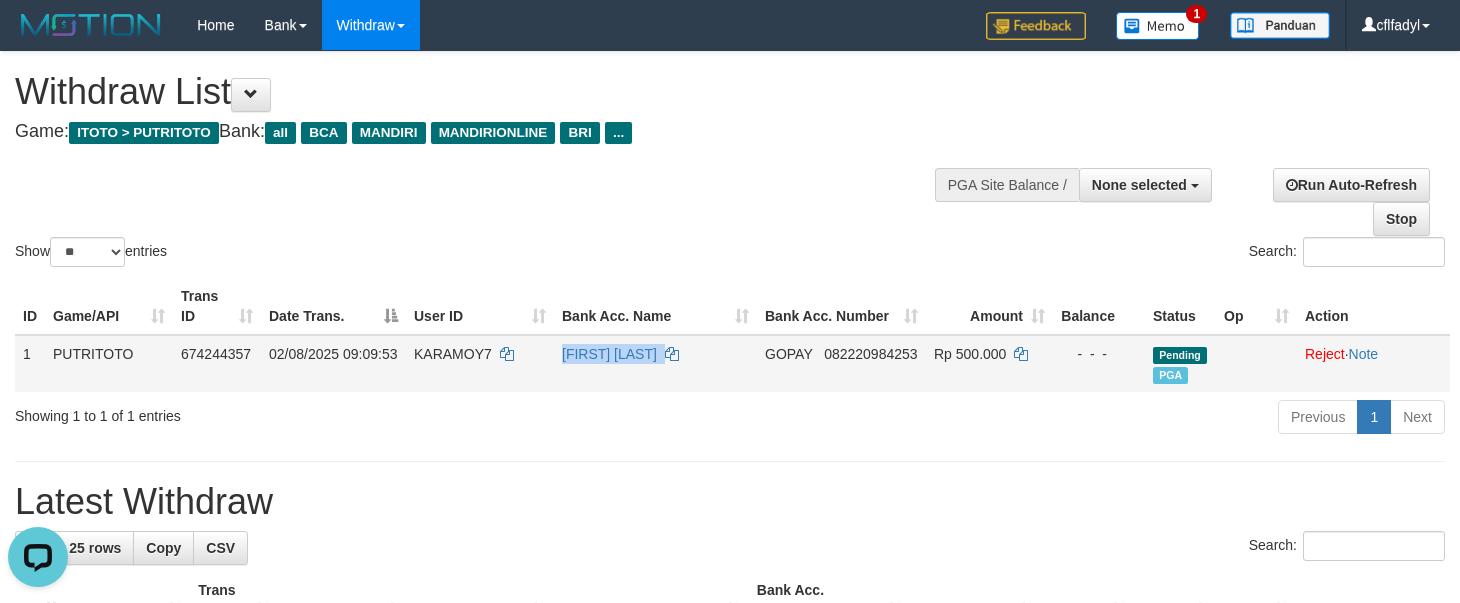 click on "GOPAY     082220984253" at bounding box center [841, 363] 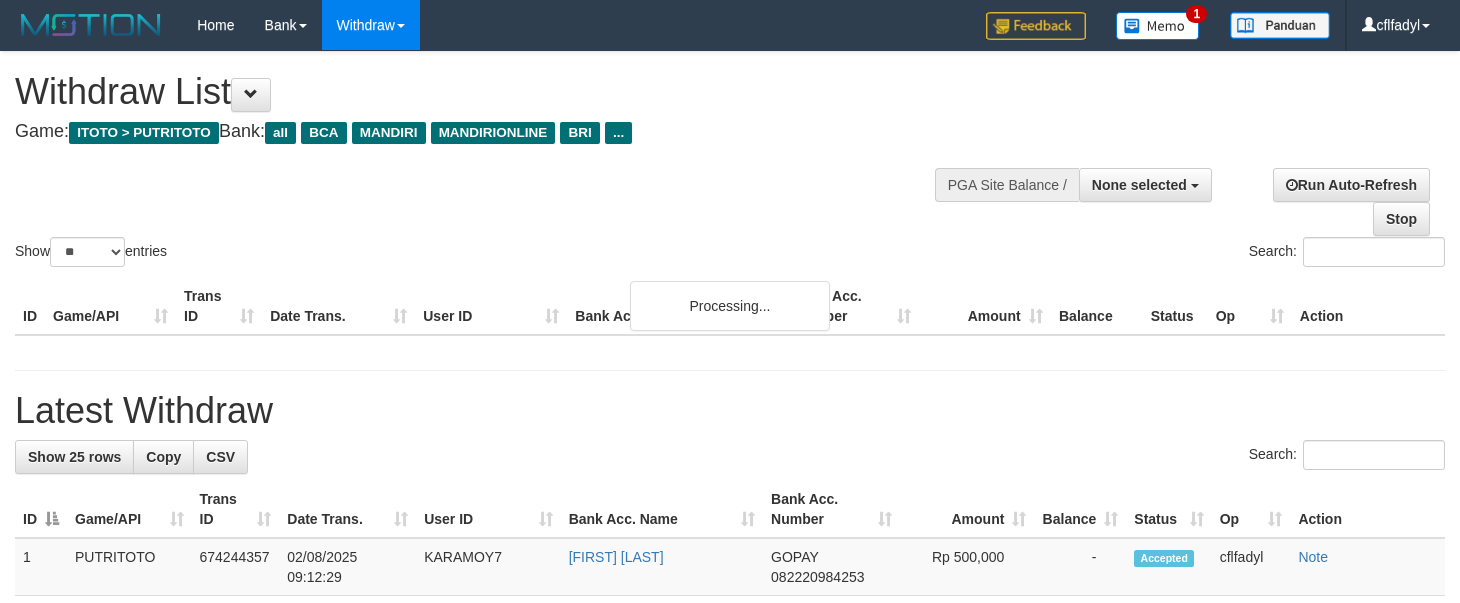 select 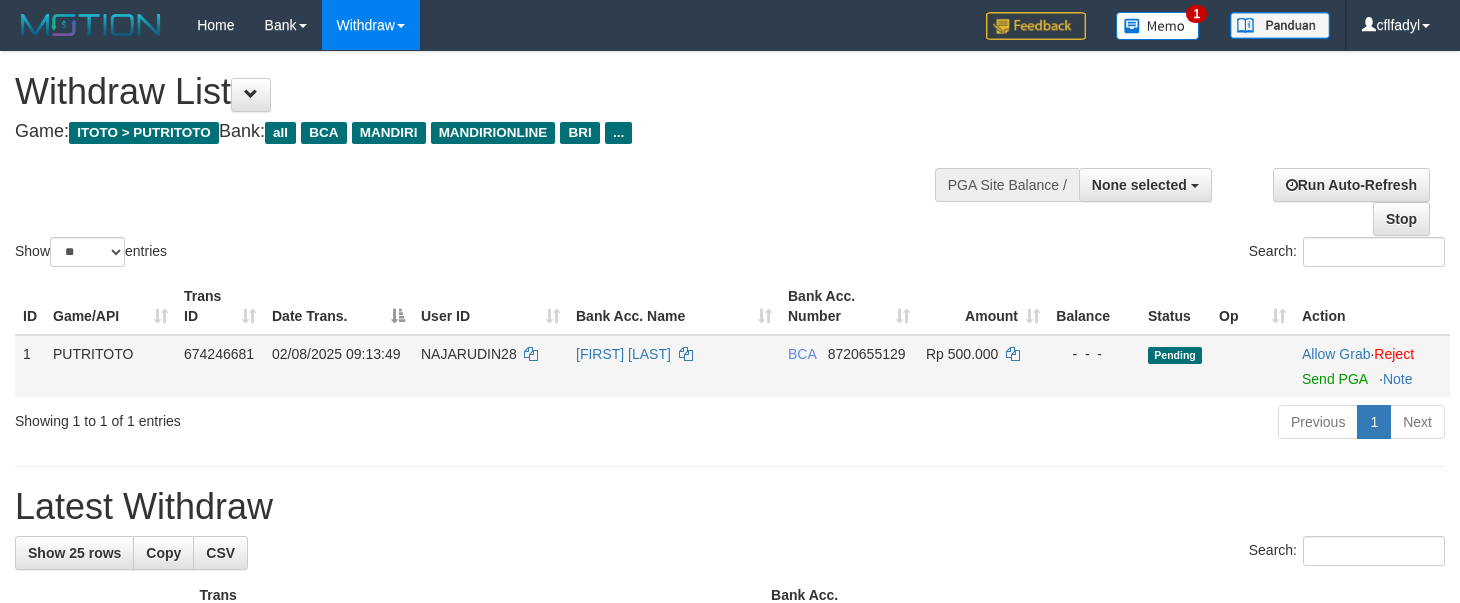 click on "Allow Grab   ·    Reject Send PGA     ·    Note" at bounding box center (1372, 366) 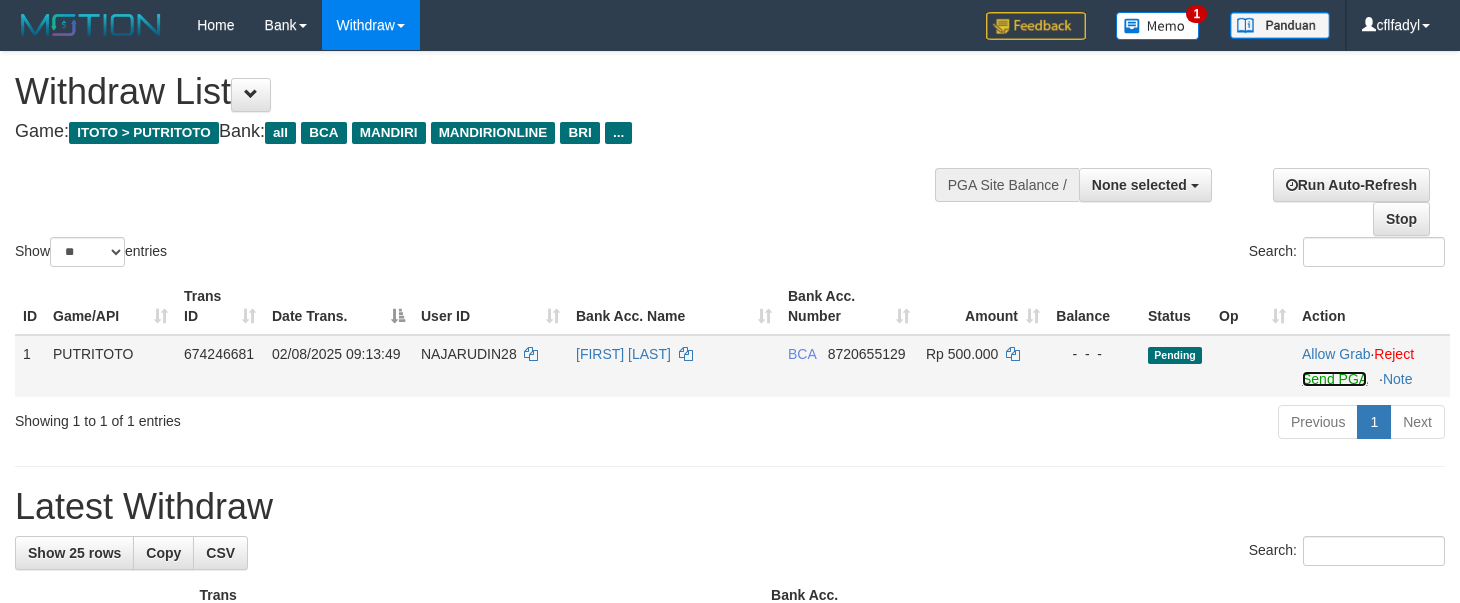 click on "Send PGA" at bounding box center [1334, 379] 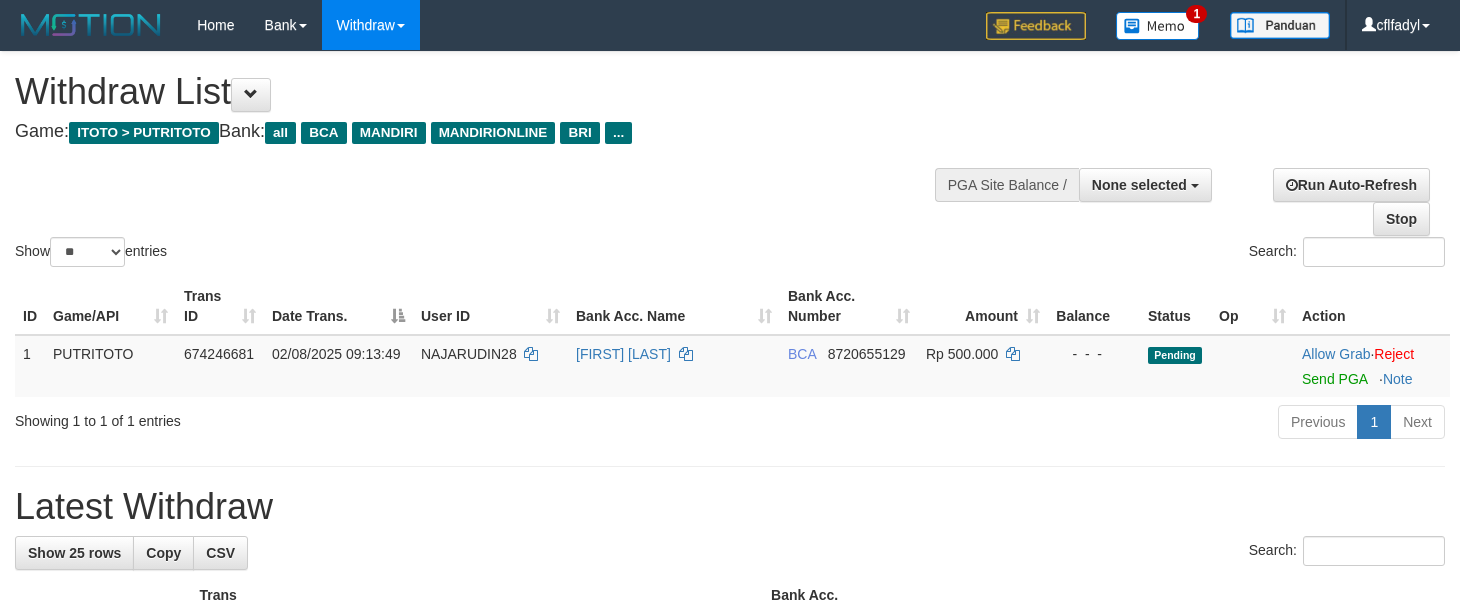 drag, startPoint x: 1208, startPoint y: 429, endPoint x: 1195, endPoint y: 443, distance: 19.104973 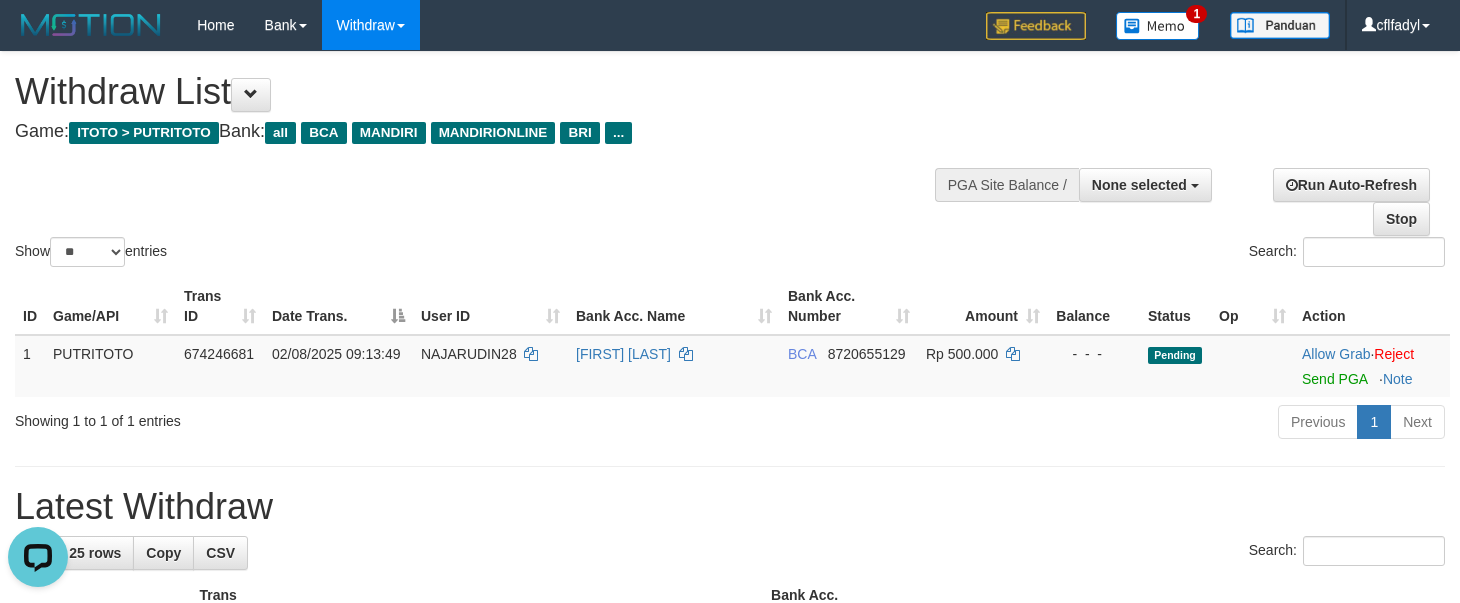 scroll, scrollTop: 0, scrollLeft: 0, axis: both 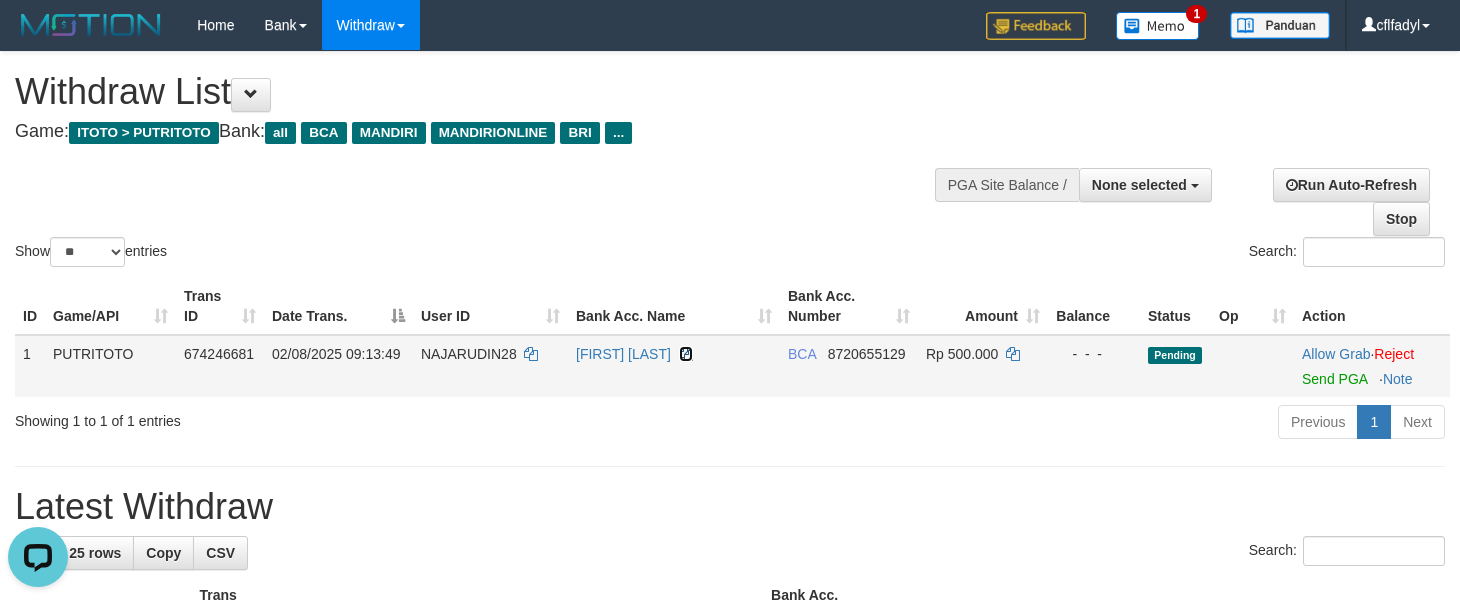 click at bounding box center (686, 354) 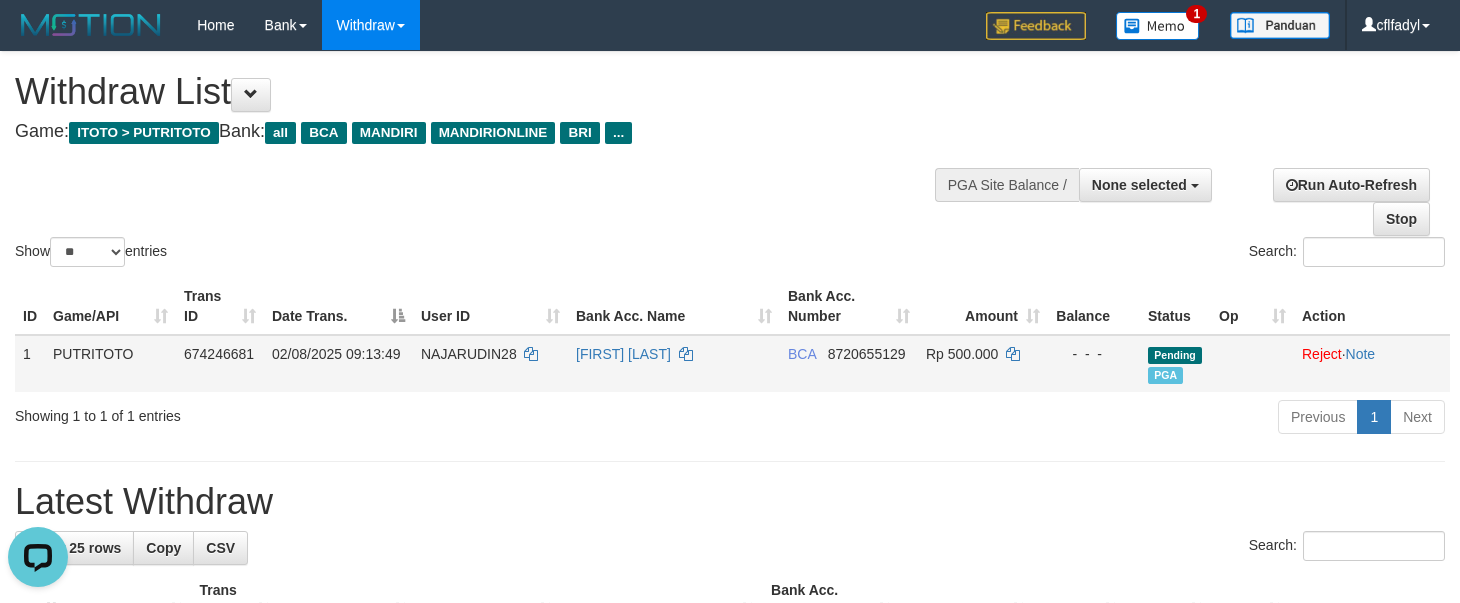 click on "NAJARUDIN28" at bounding box center [469, 354] 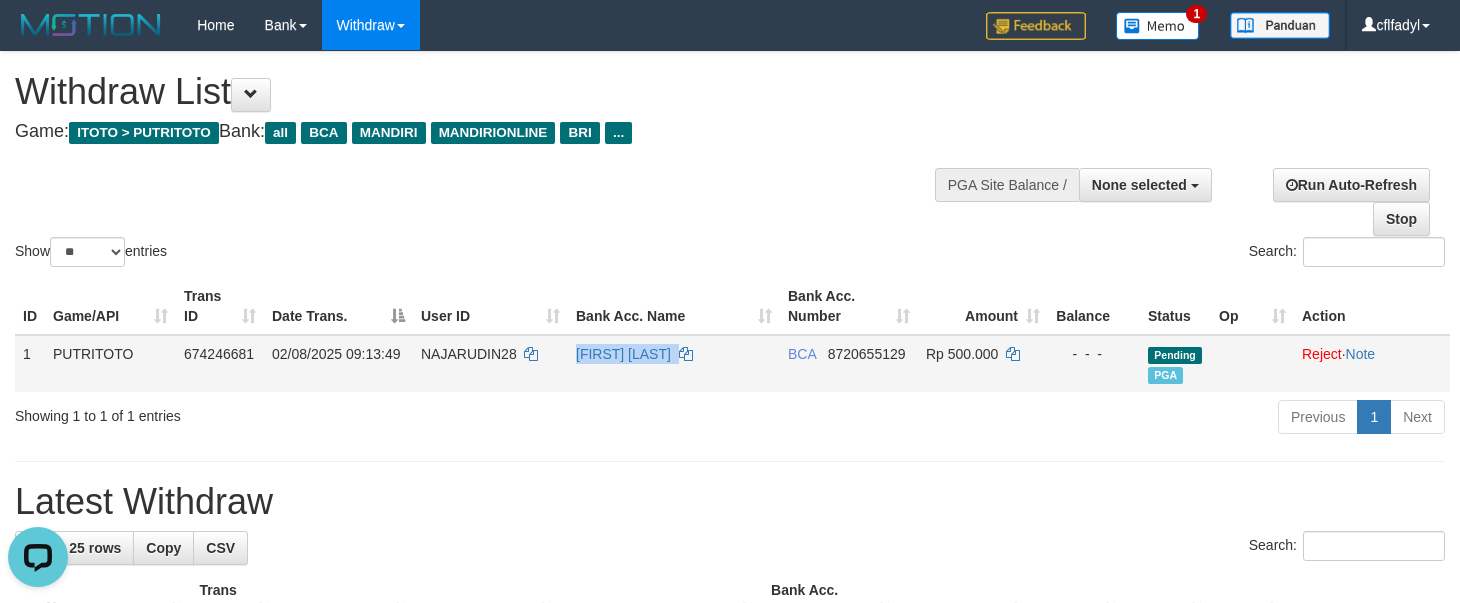 copy on "NAJARUDIN MUHAMAD" 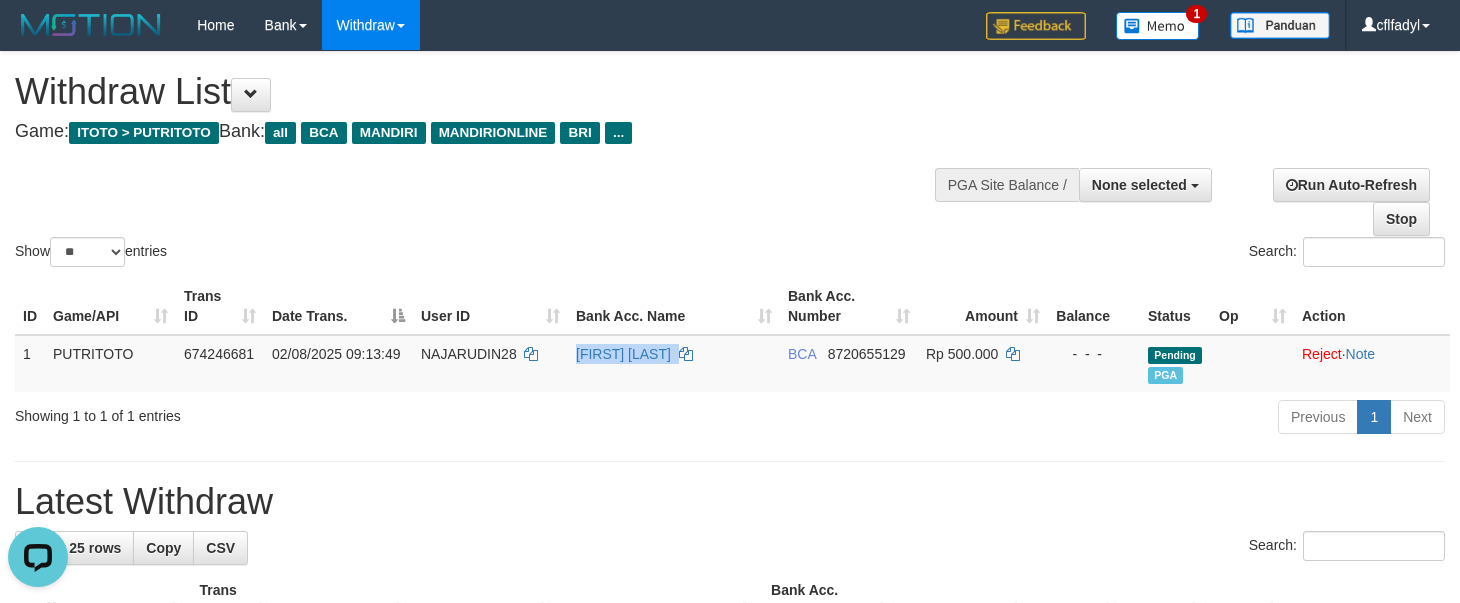 click on "Show  ** ** ** ***  entries Search:" at bounding box center [730, 161] 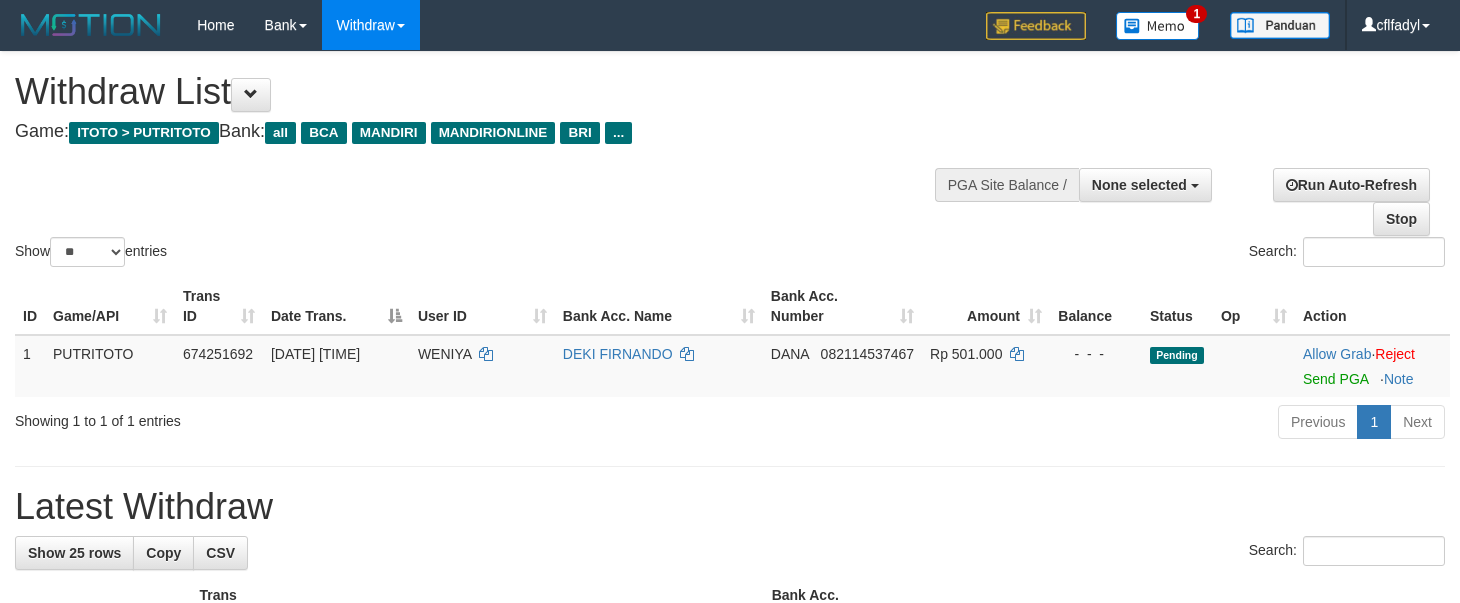 select 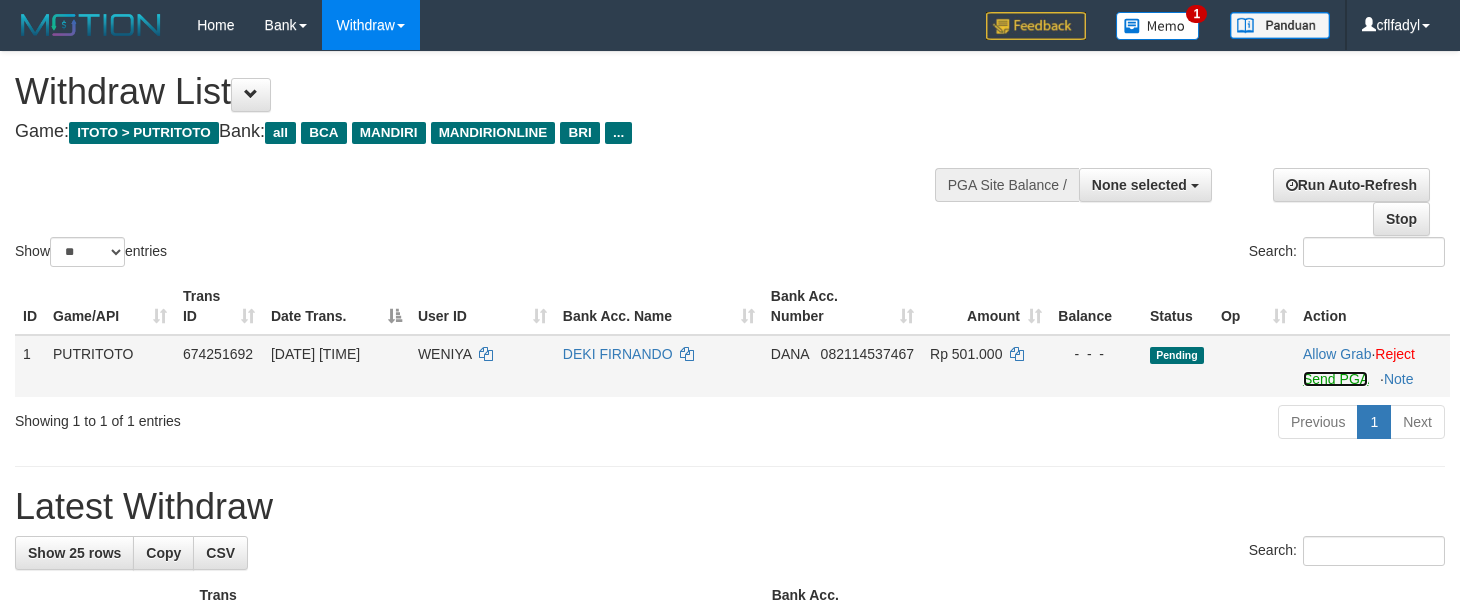 click on "Send PGA" at bounding box center [1335, 379] 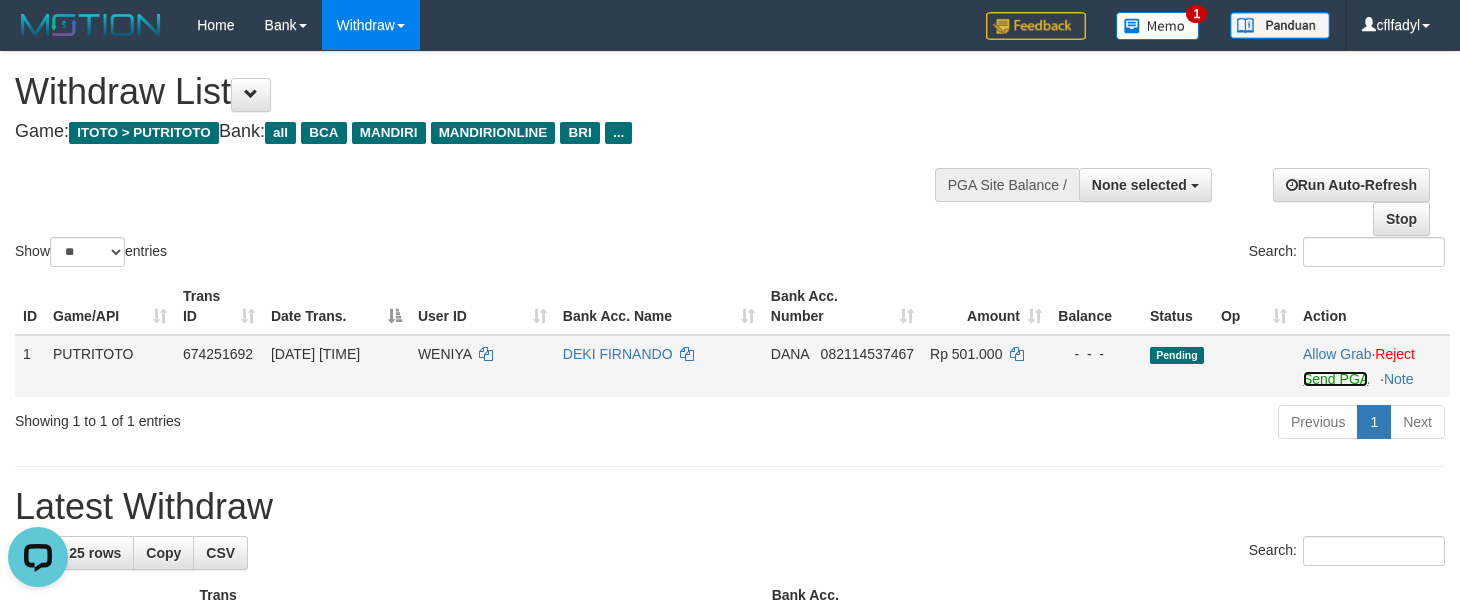 scroll, scrollTop: 0, scrollLeft: 0, axis: both 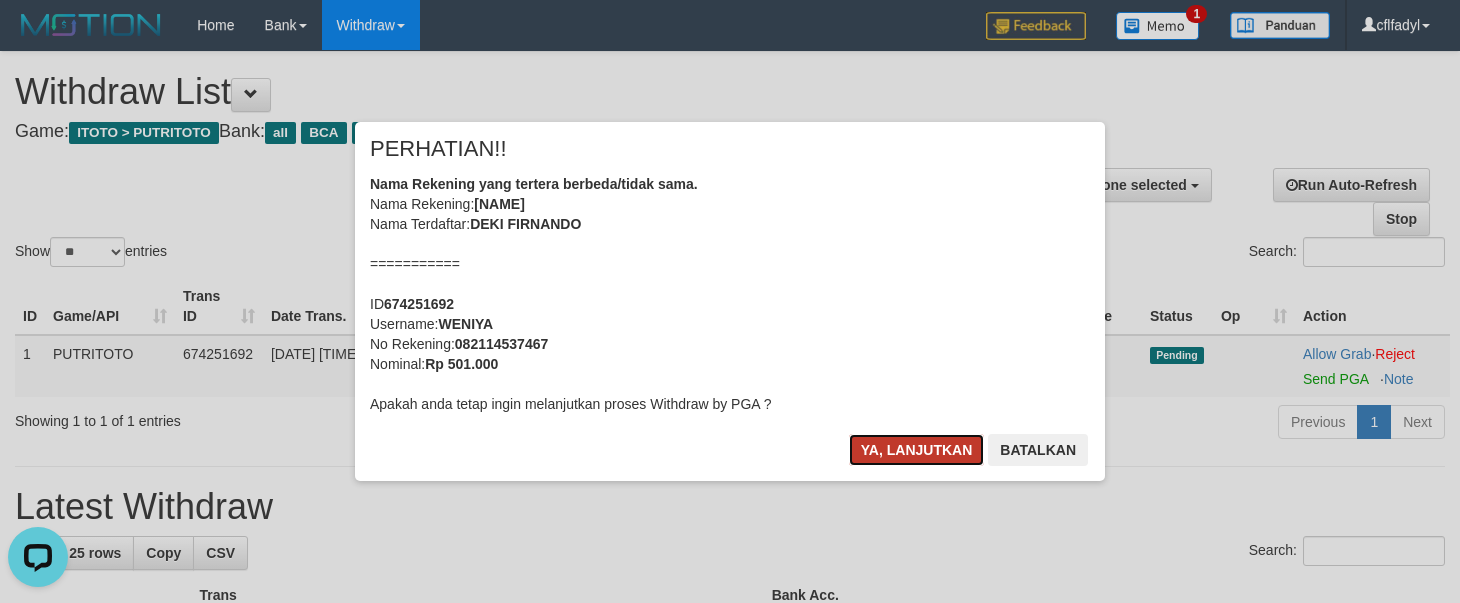 click on "Ya, lanjutkan" at bounding box center [917, 450] 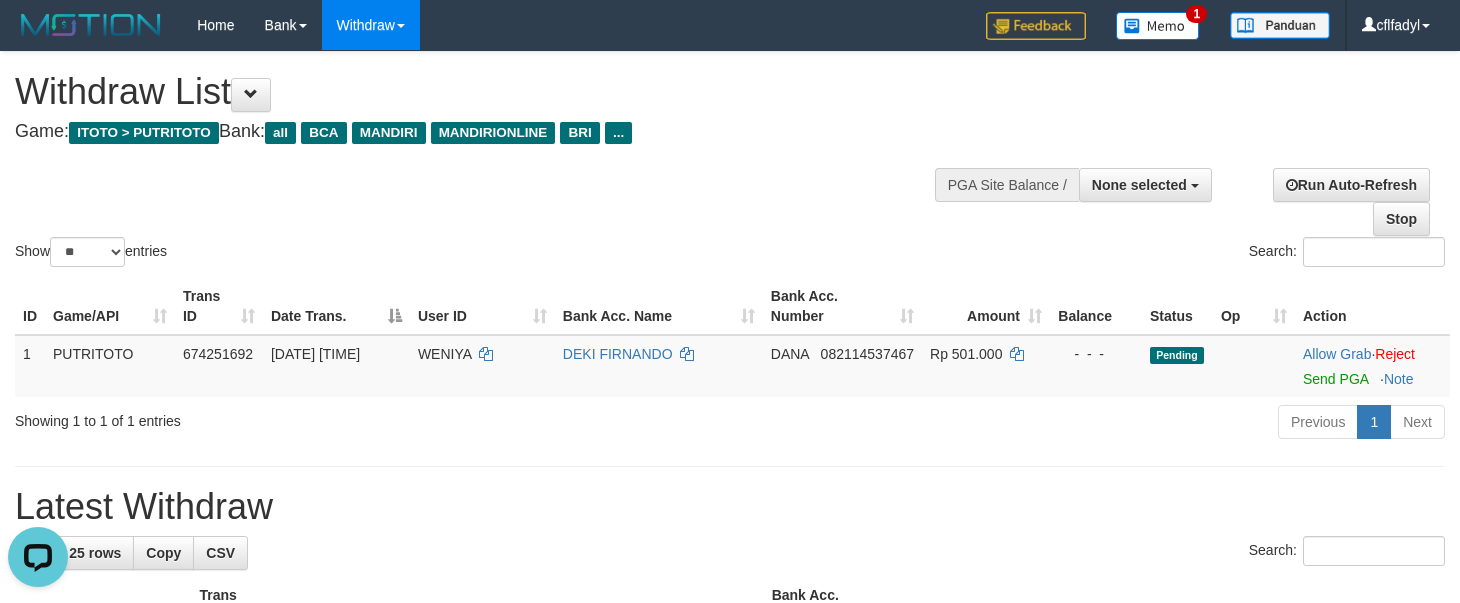 click on "Previous 1 Next" at bounding box center (1034, 424) 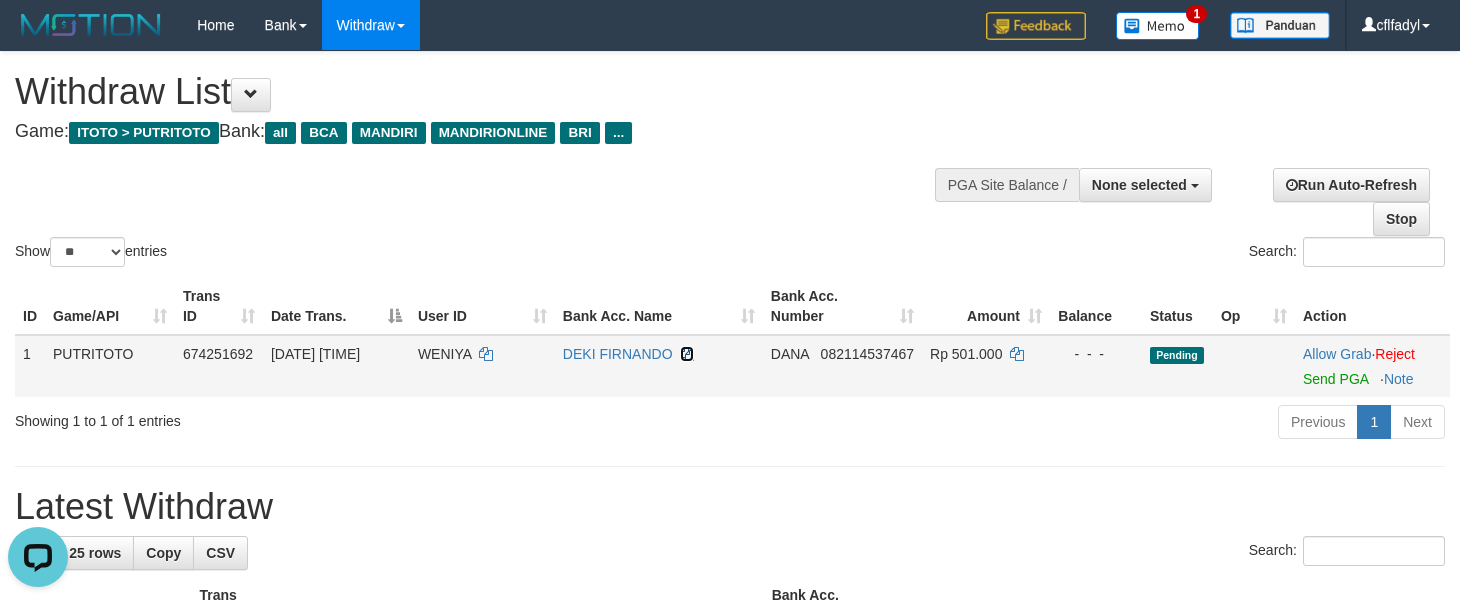 click at bounding box center (687, 354) 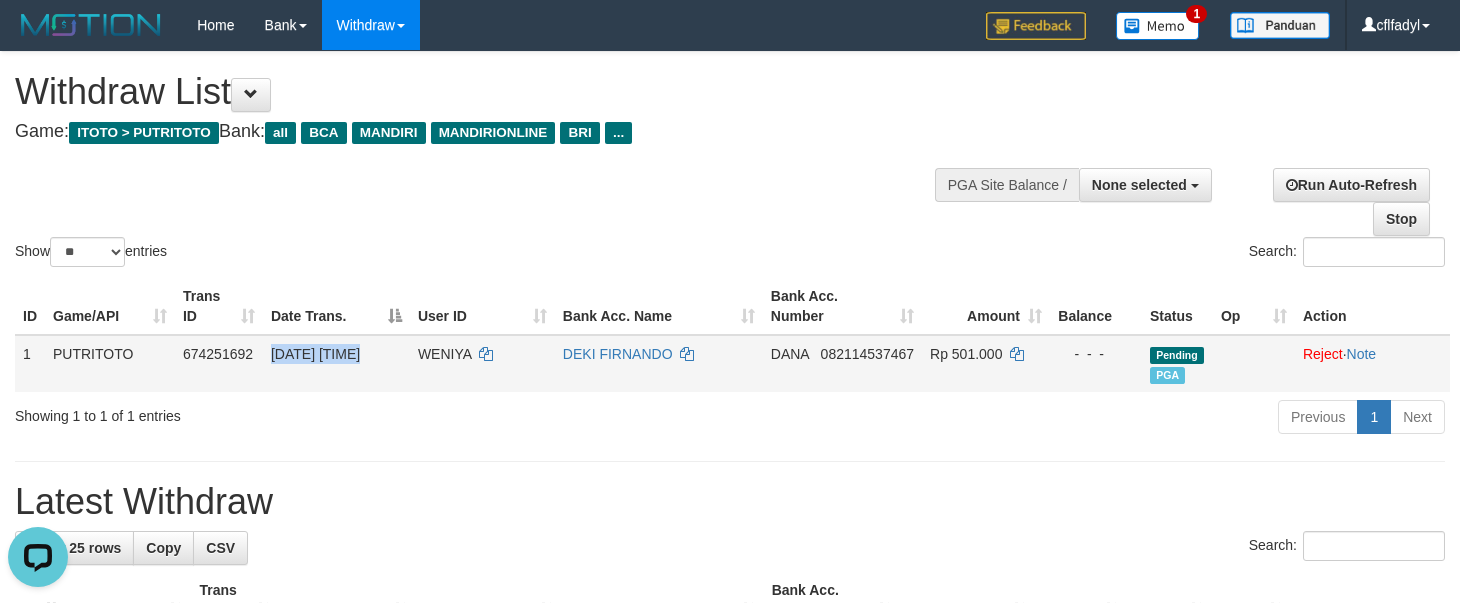 click on "WENIYA" at bounding box center [482, 363] 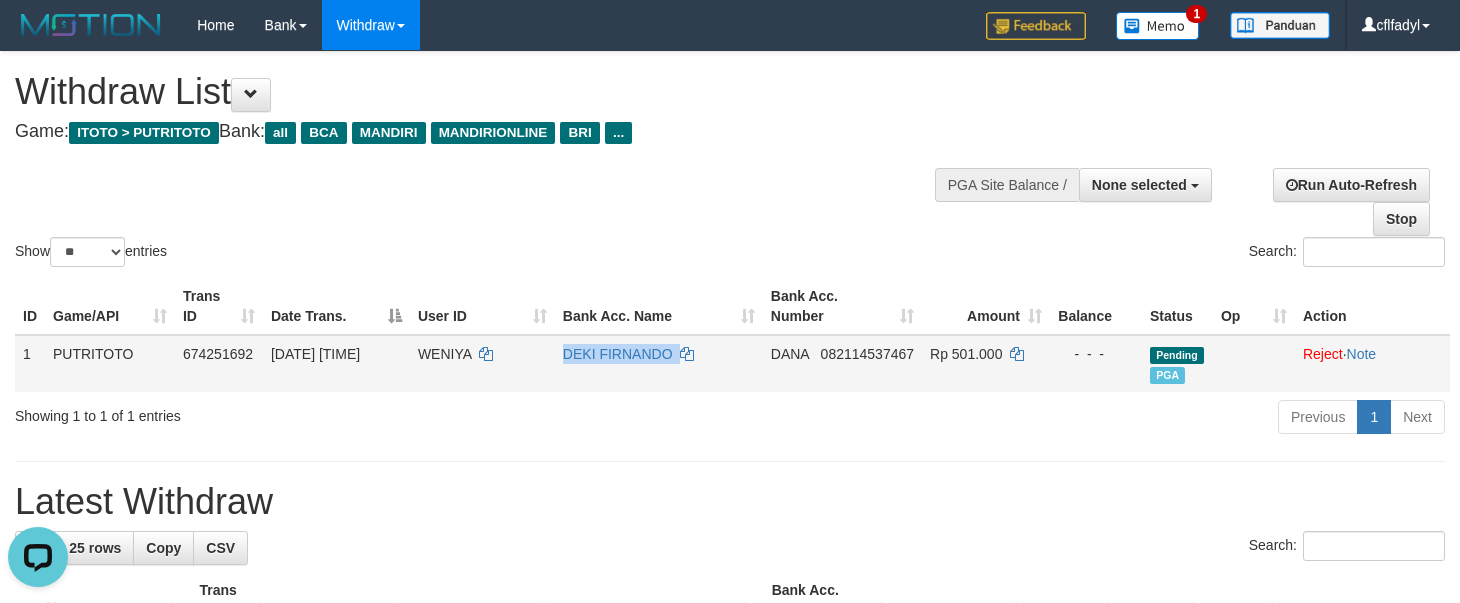 copy on "DEKI FIRNANDO" 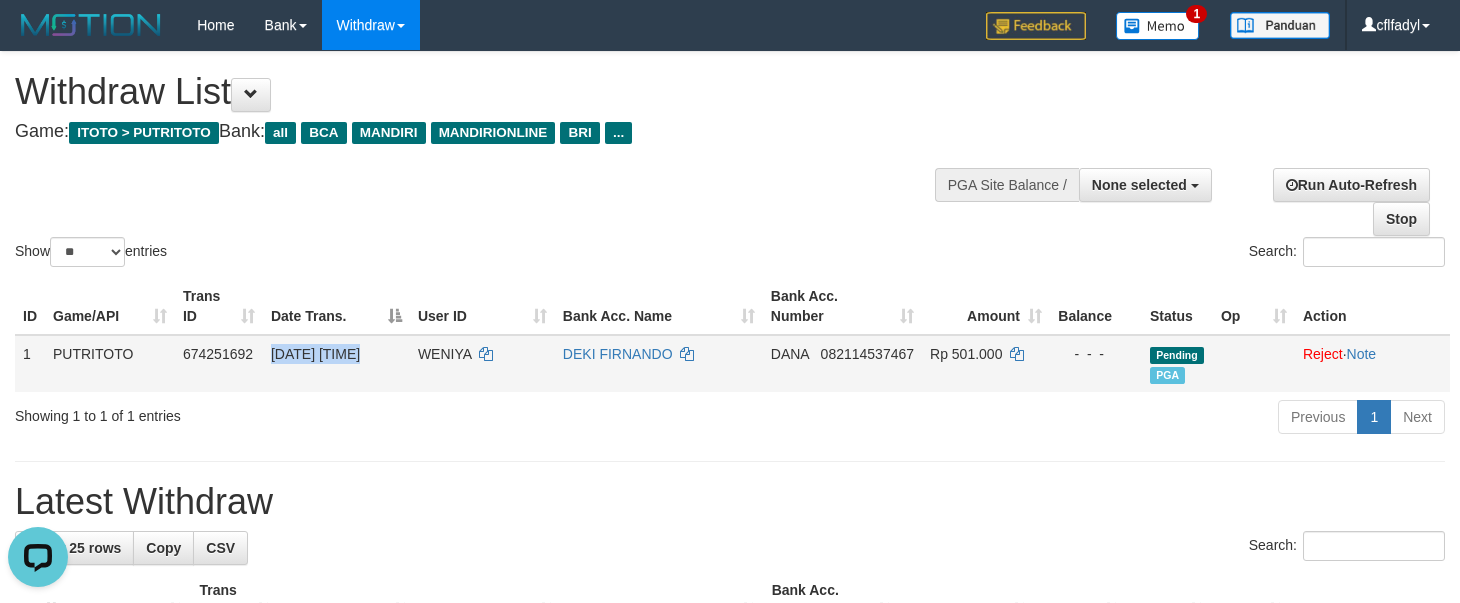 drag, startPoint x: 429, startPoint y: 366, endPoint x: 511, endPoint y: 388, distance: 84.89994 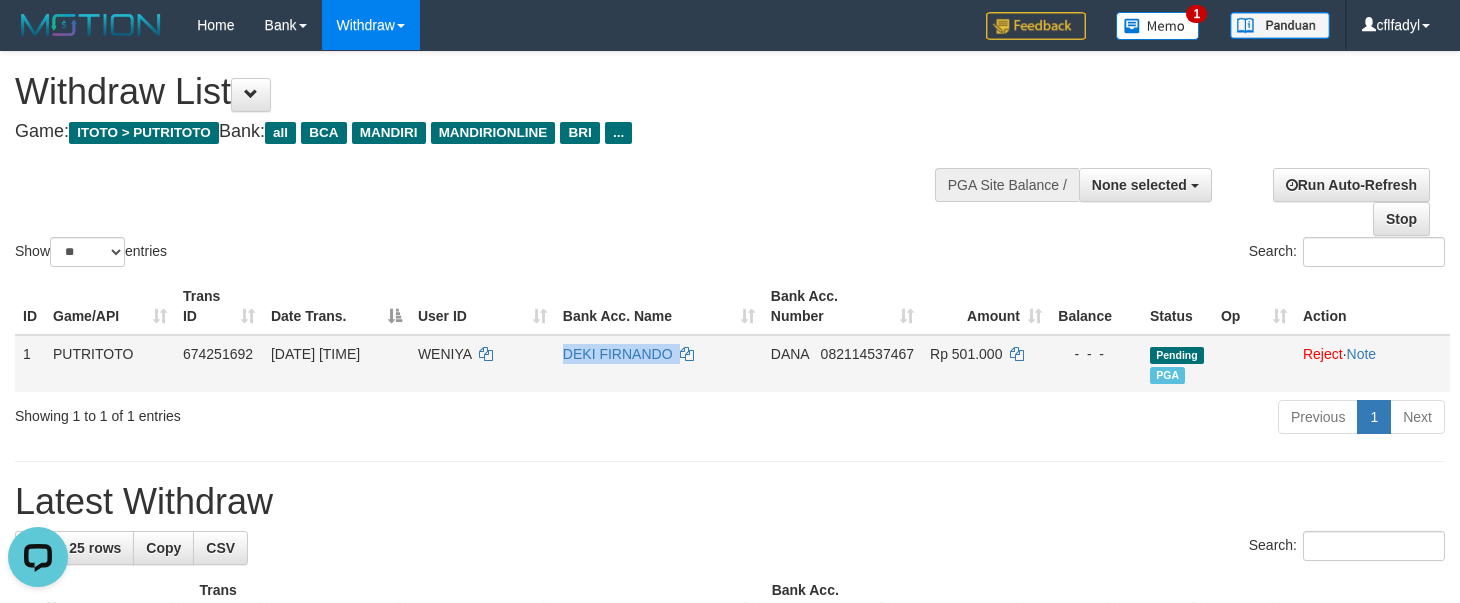 copy on "DEKI FIRNANDO" 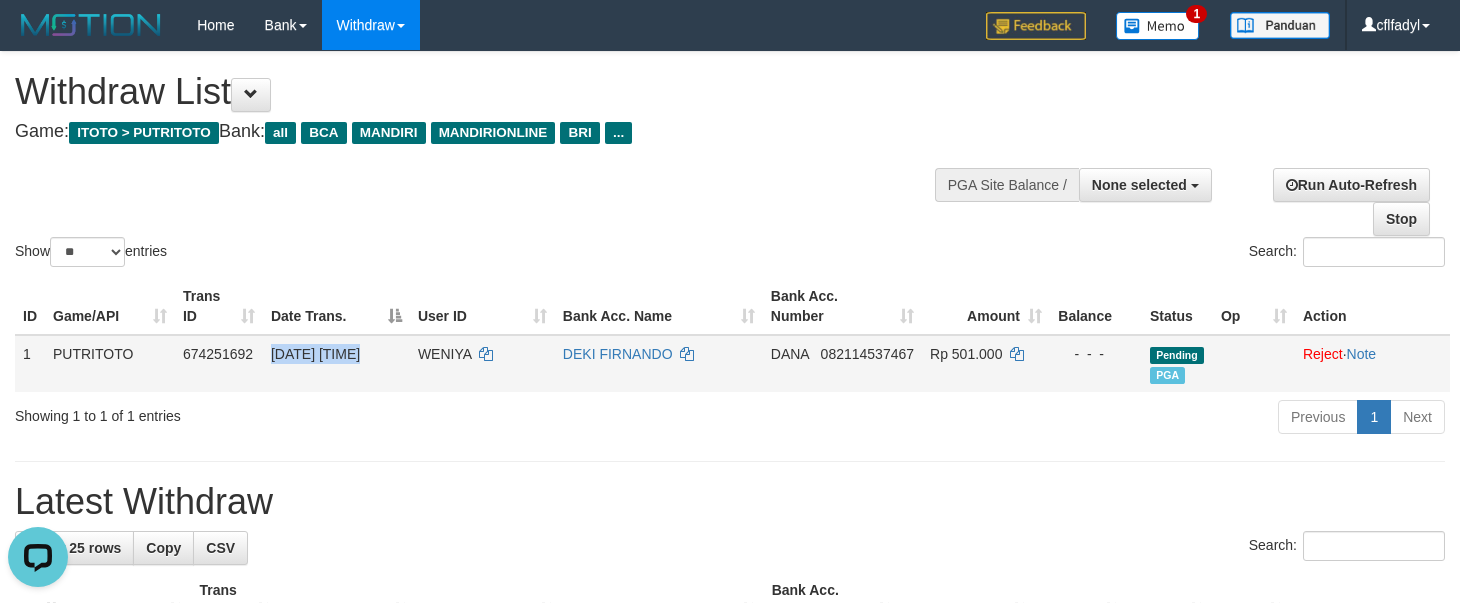 click on "WENIYA" at bounding box center [444, 354] 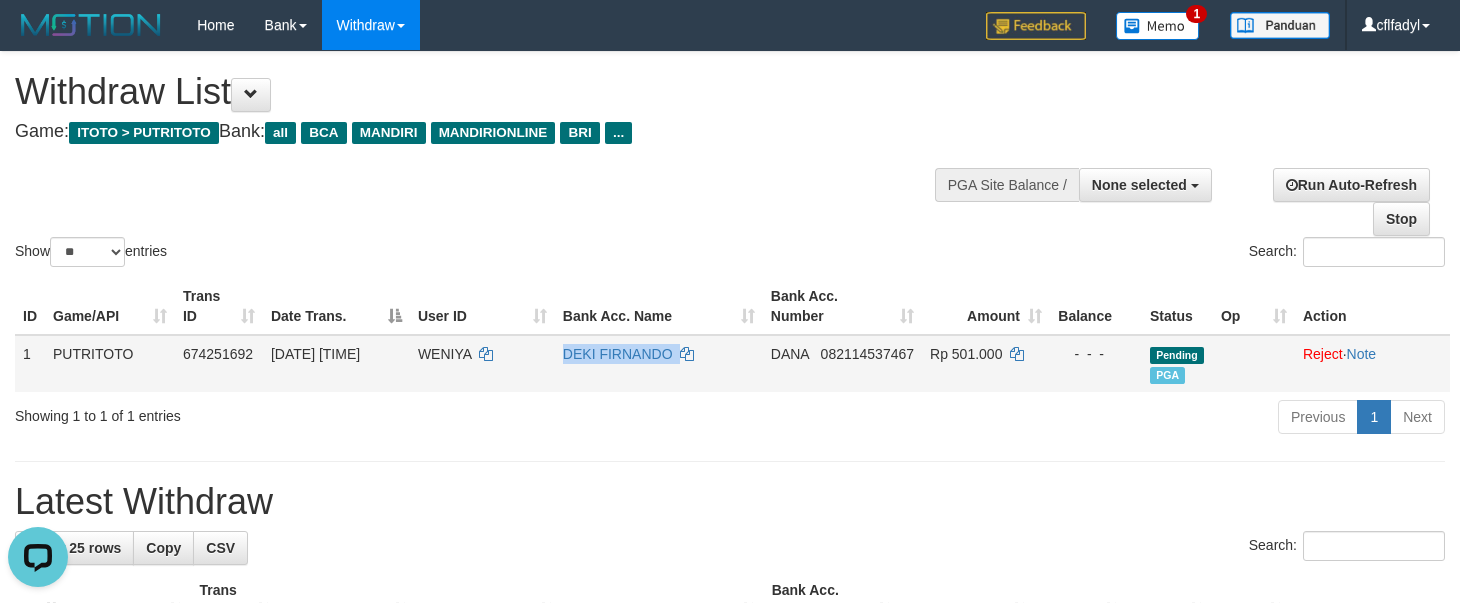 copy on "DEKI FIRNANDO" 